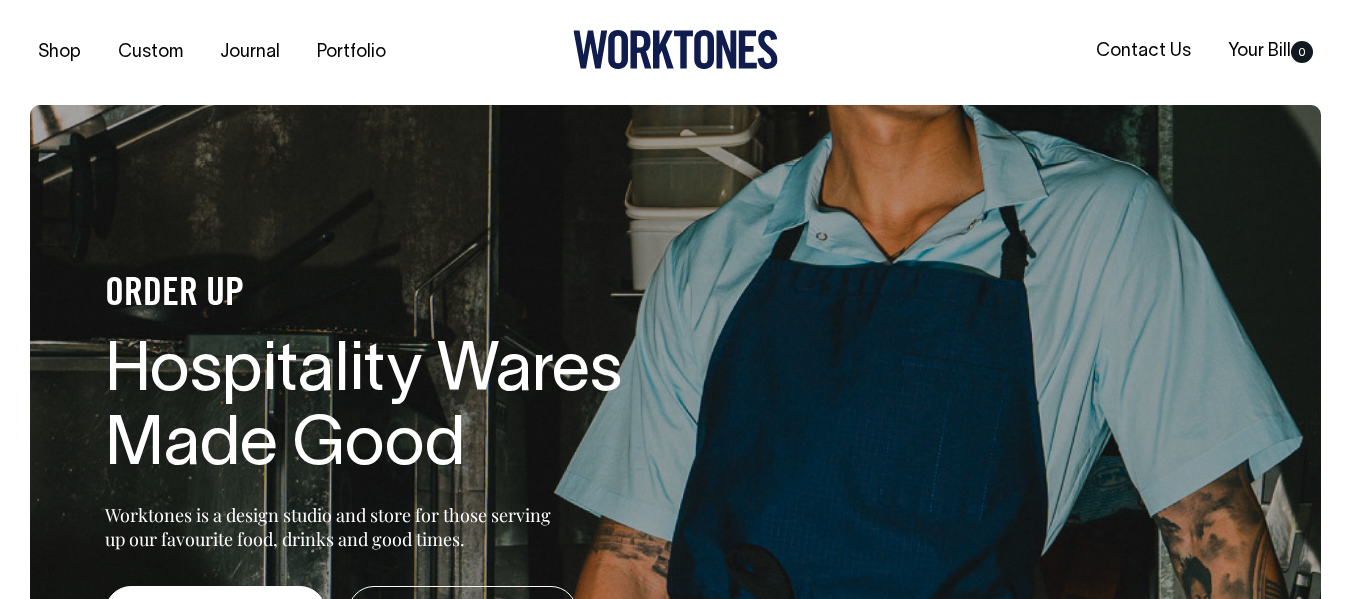 scroll, scrollTop: 0, scrollLeft: 0, axis: both 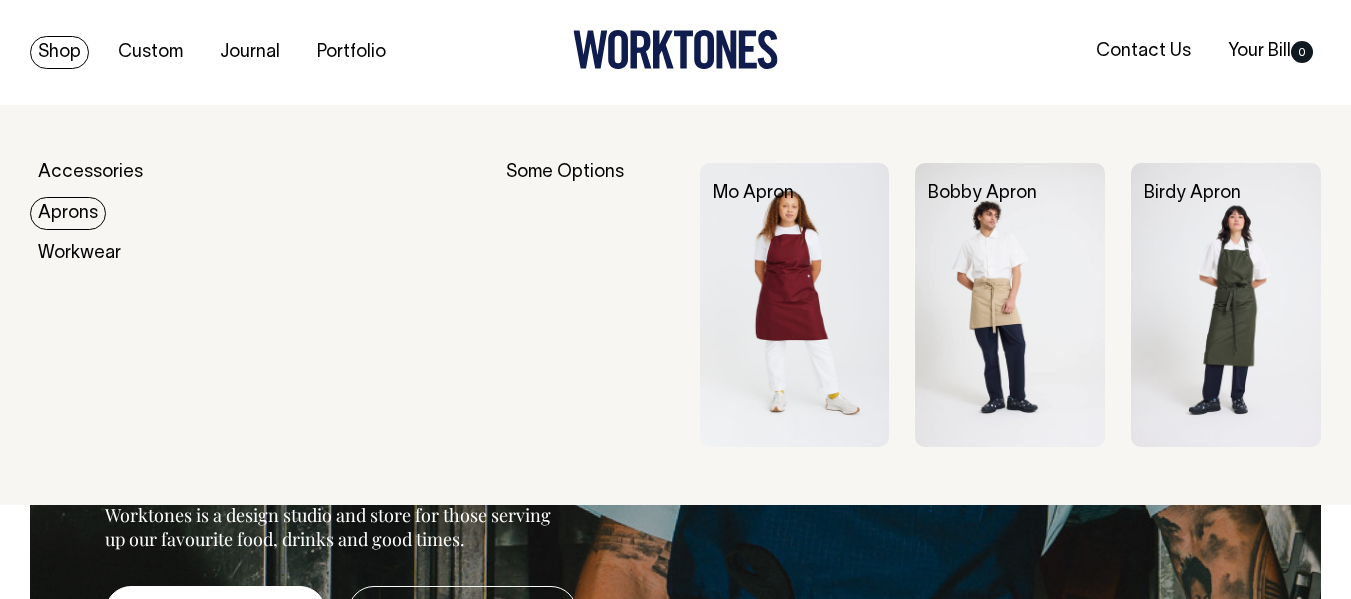click on "Aprons" at bounding box center [68, 213] 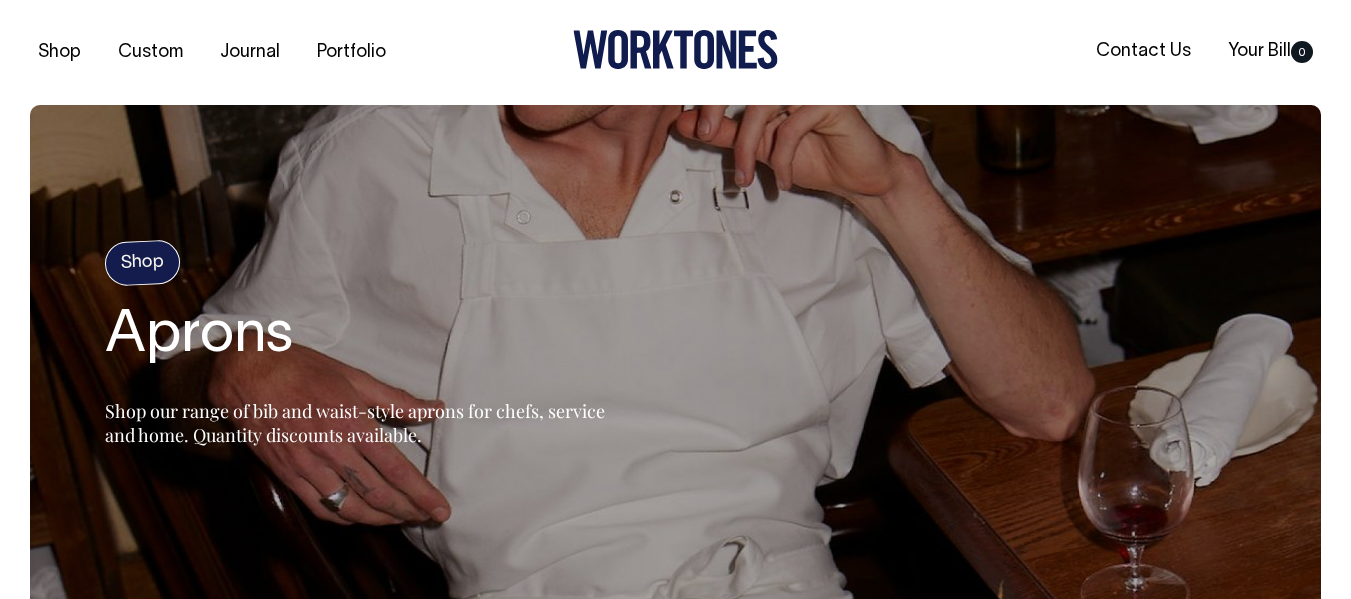 scroll, scrollTop: 0, scrollLeft: 0, axis: both 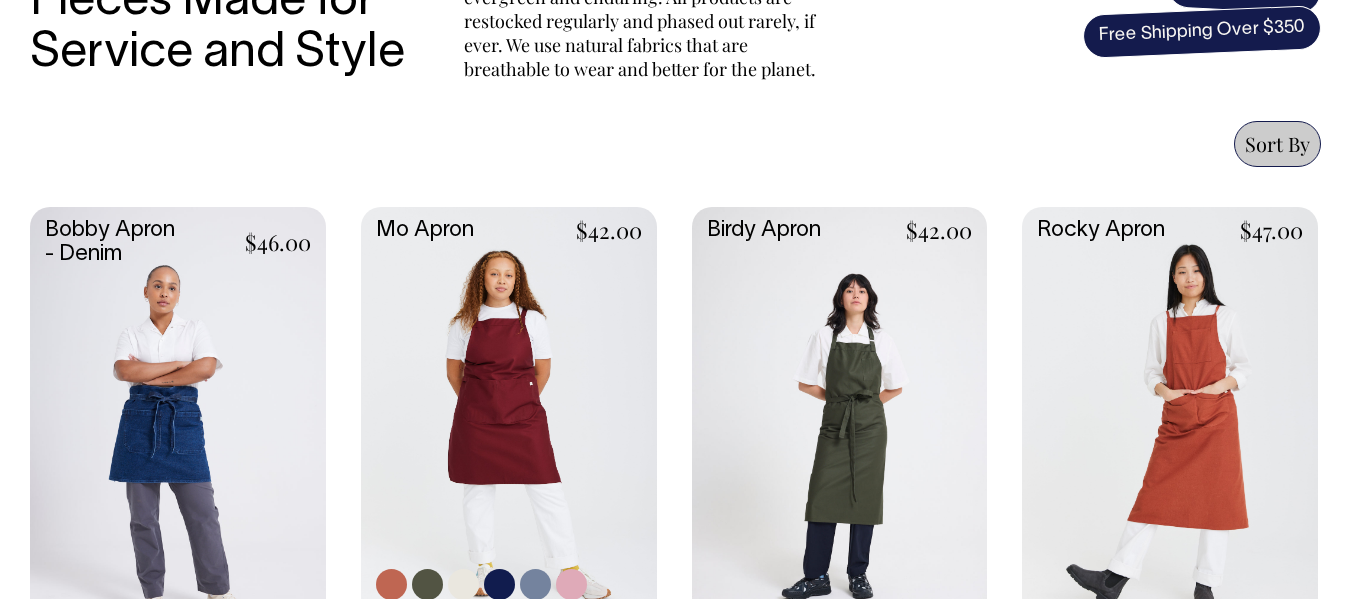click at bounding box center (509, 427) 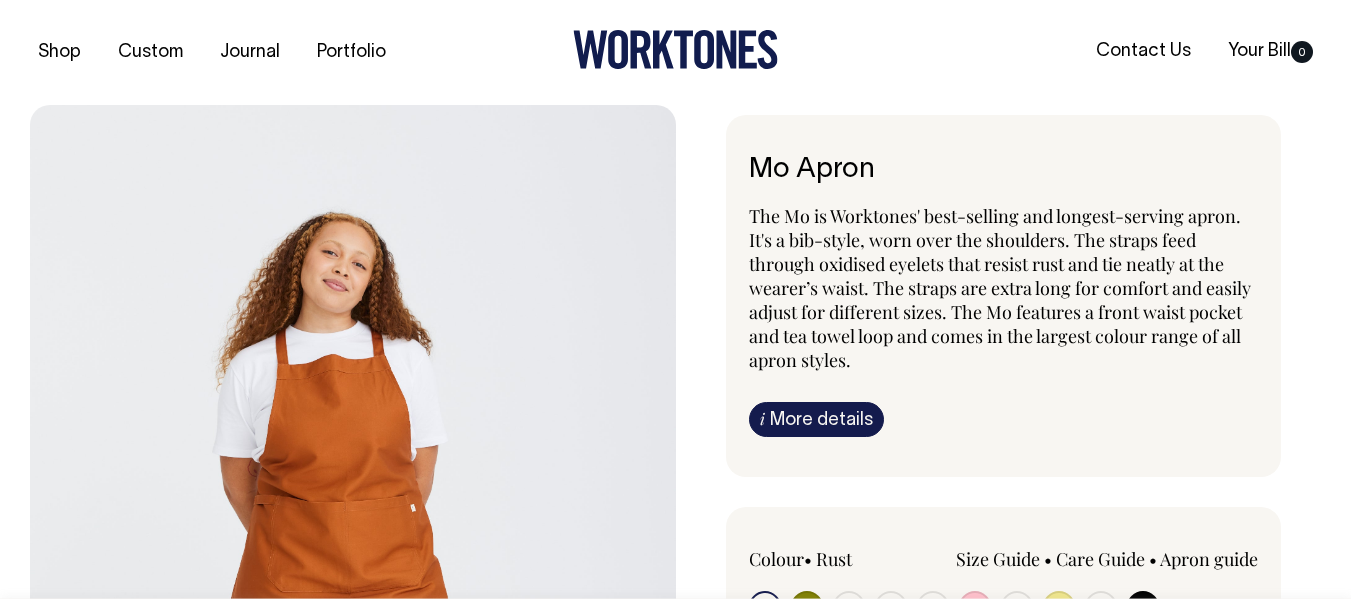 scroll, scrollTop: 0, scrollLeft: 0, axis: both 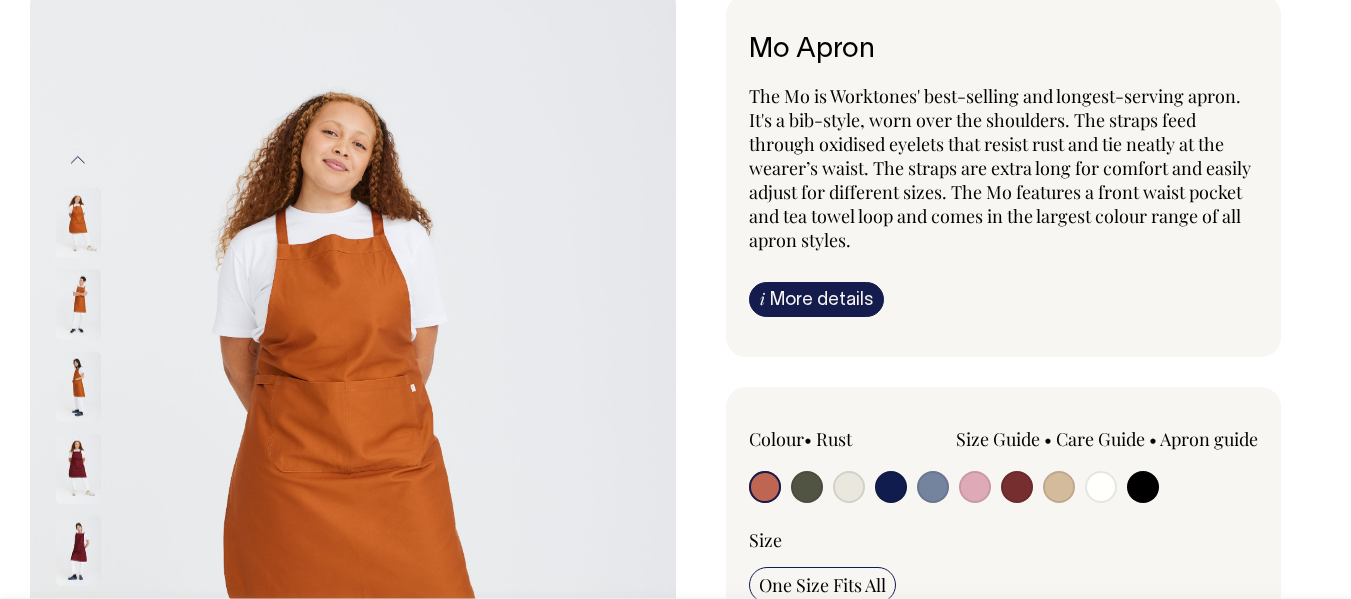 click on "i More details" at bounding box center (816, 299) 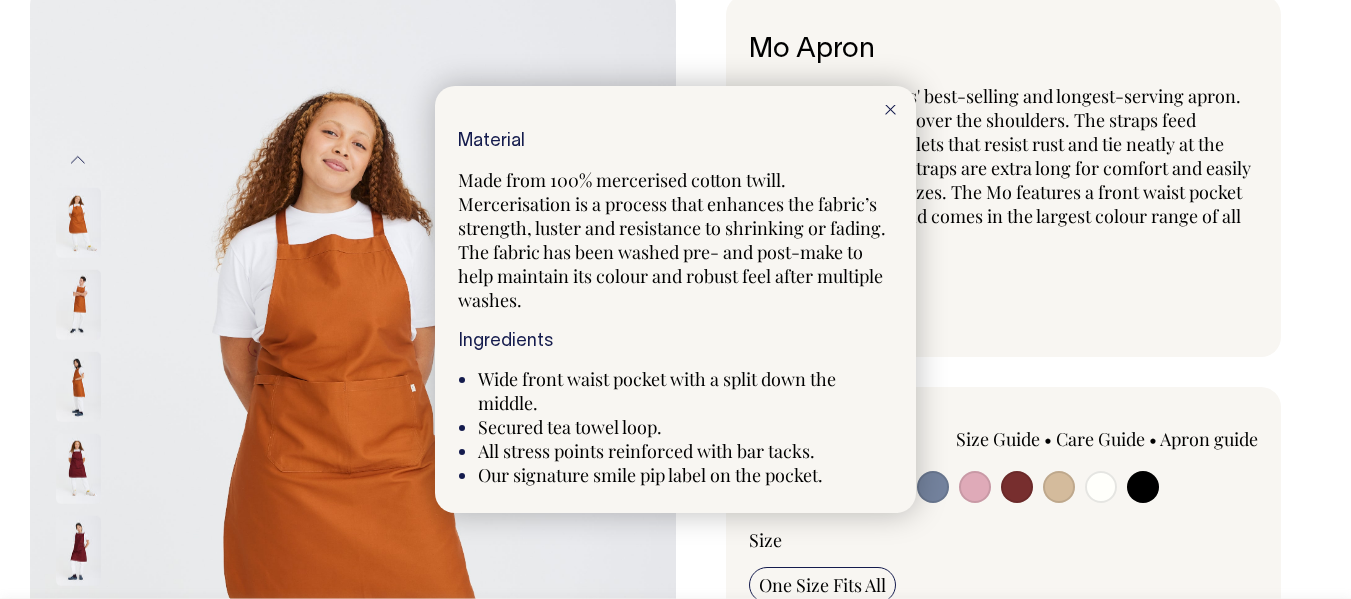 click 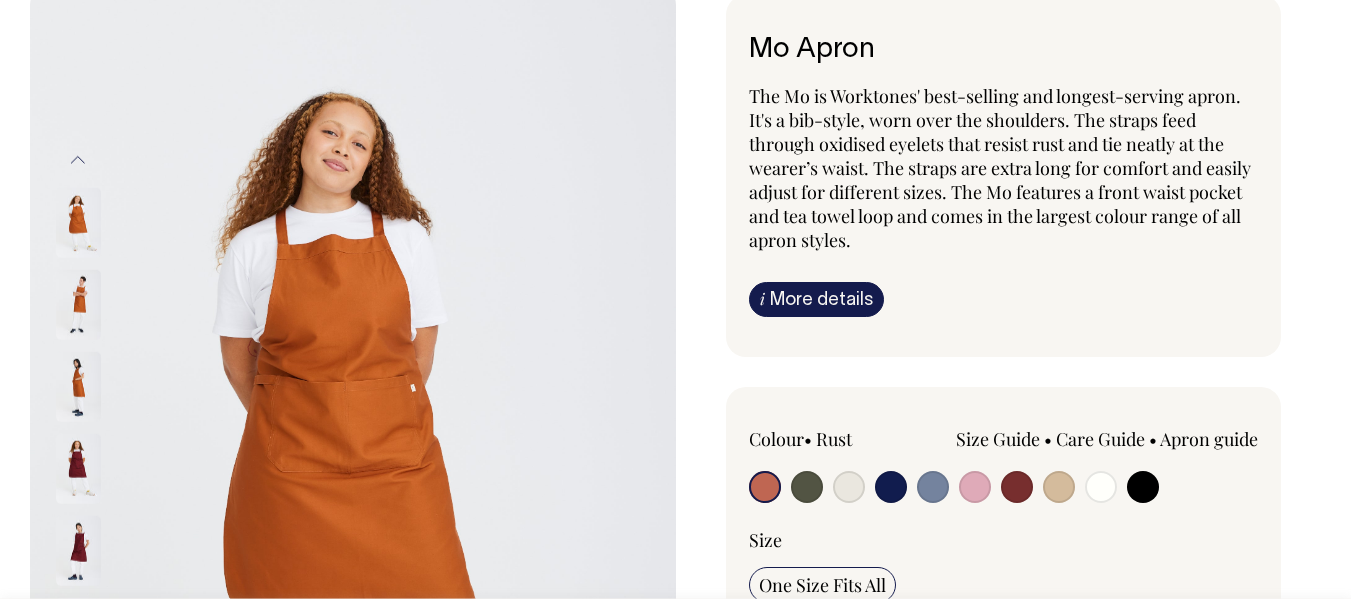 click at bounding box center [849, 487] 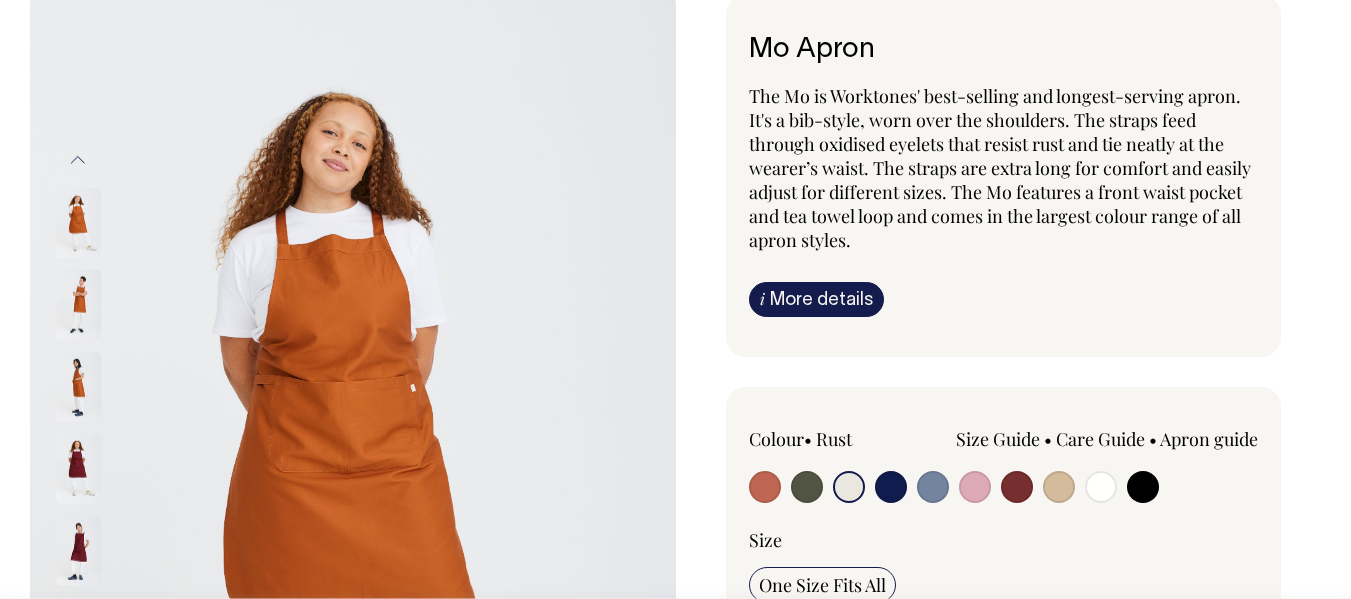 radio on "true" 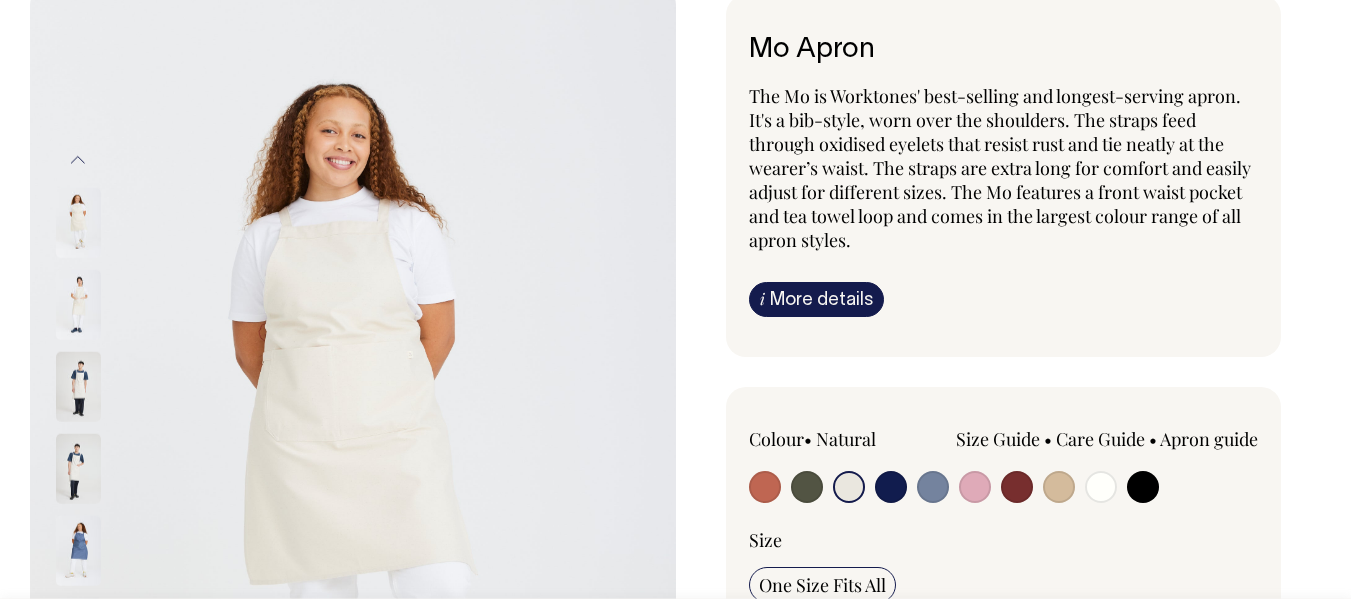 click at bounding box center (1059, 487) 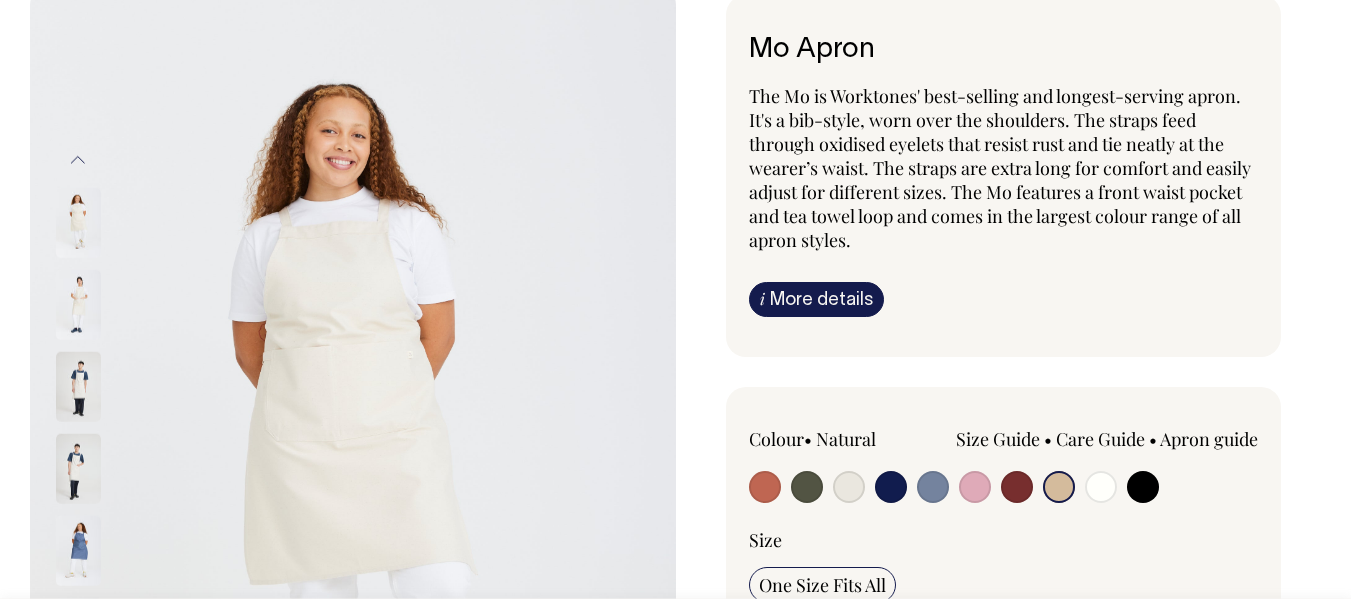 radio on "true" 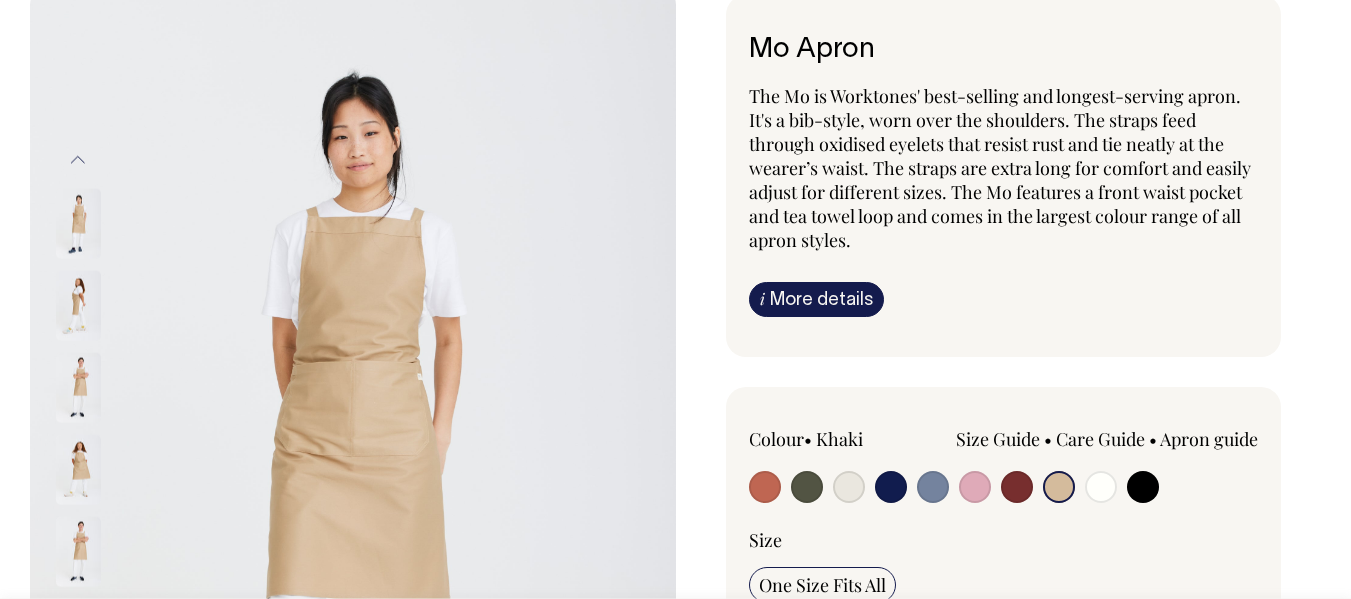 click at bounding box center (975, 487) 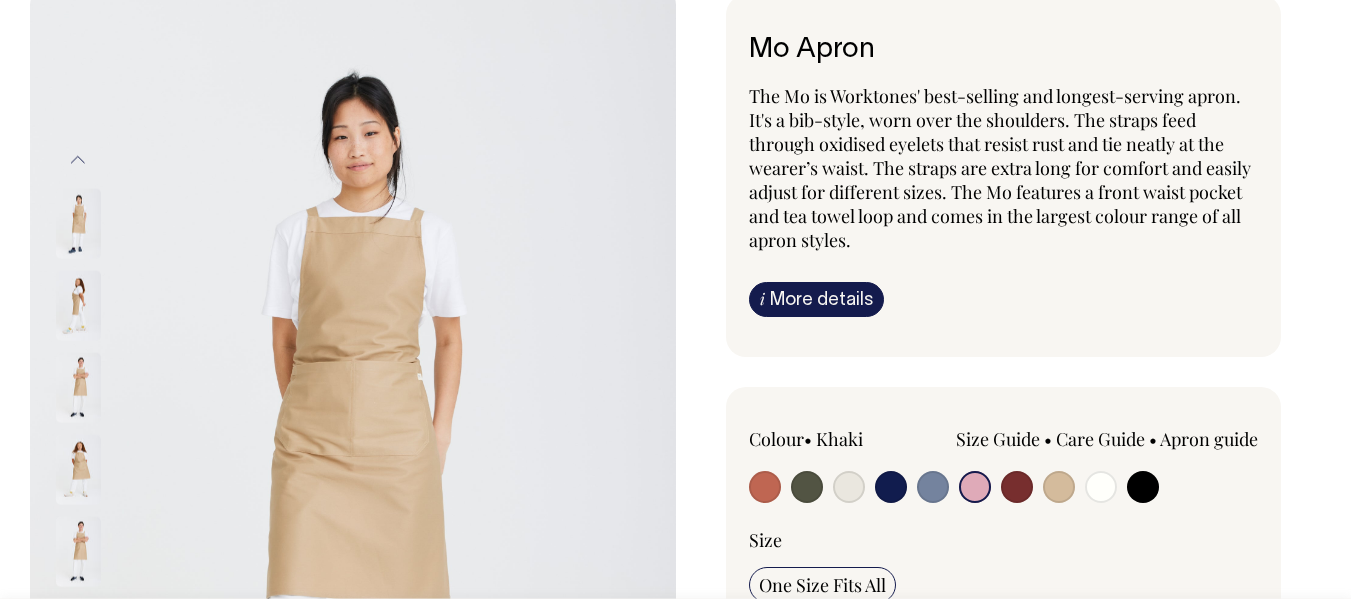 radio on "true" 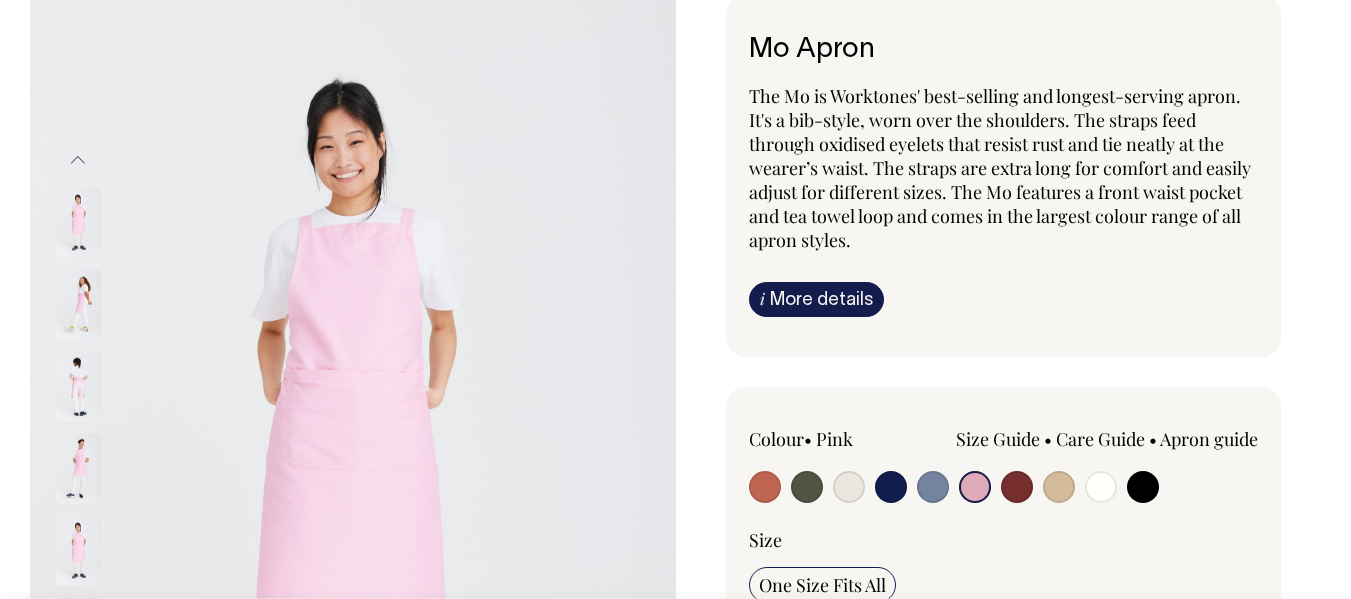 click at bounding box center (933, 487) 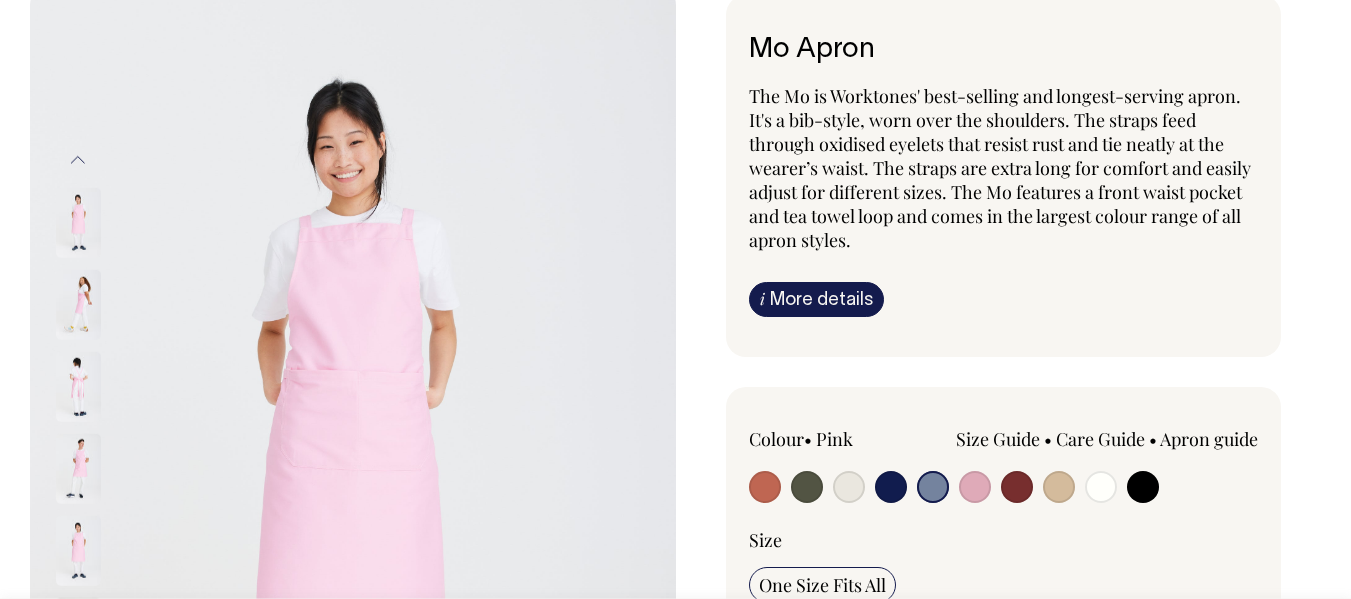 radio on "true" 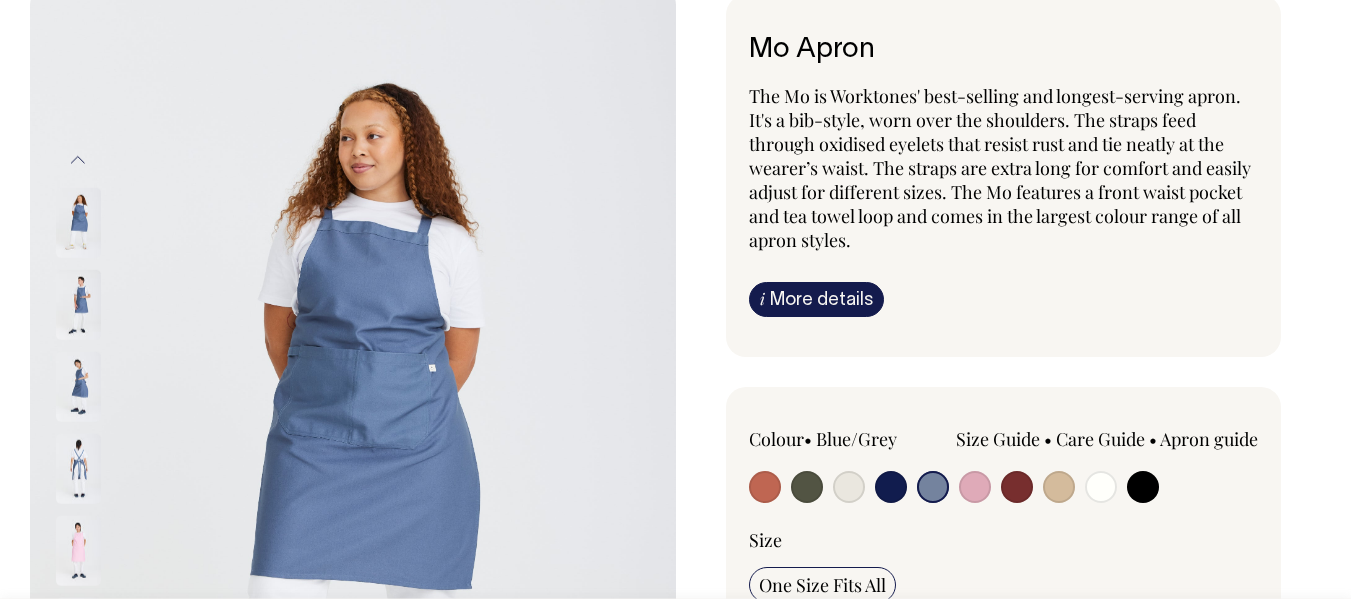 click at bounding box center [807, 487] 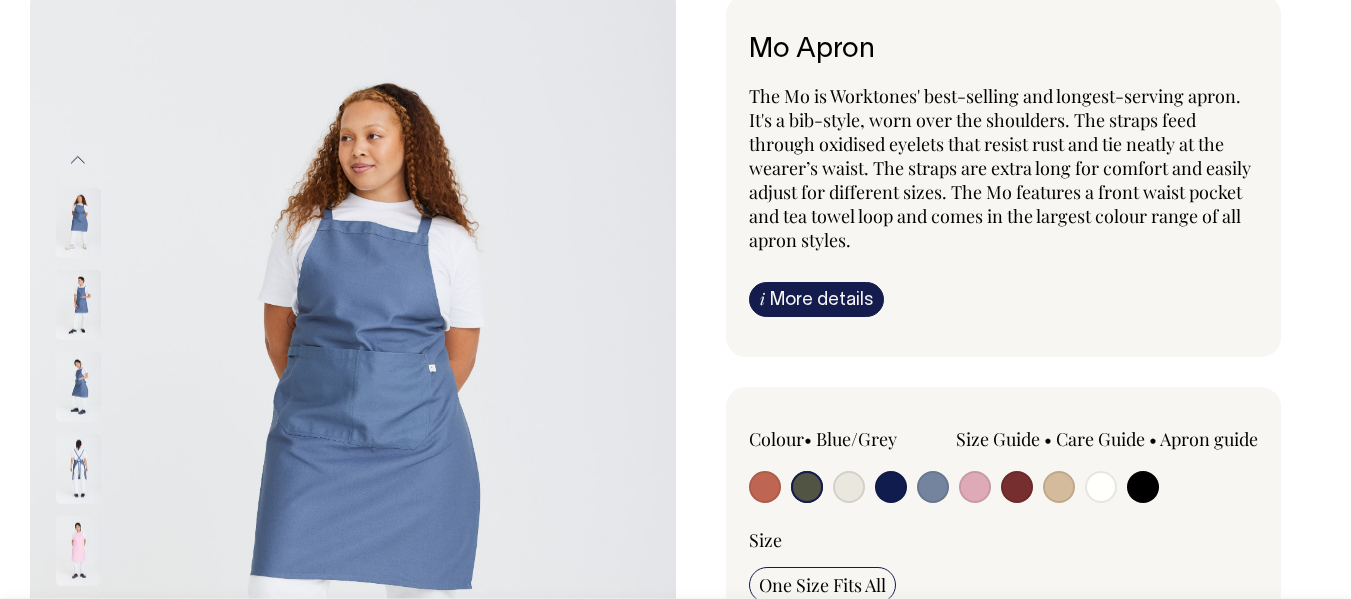 radio on "true" 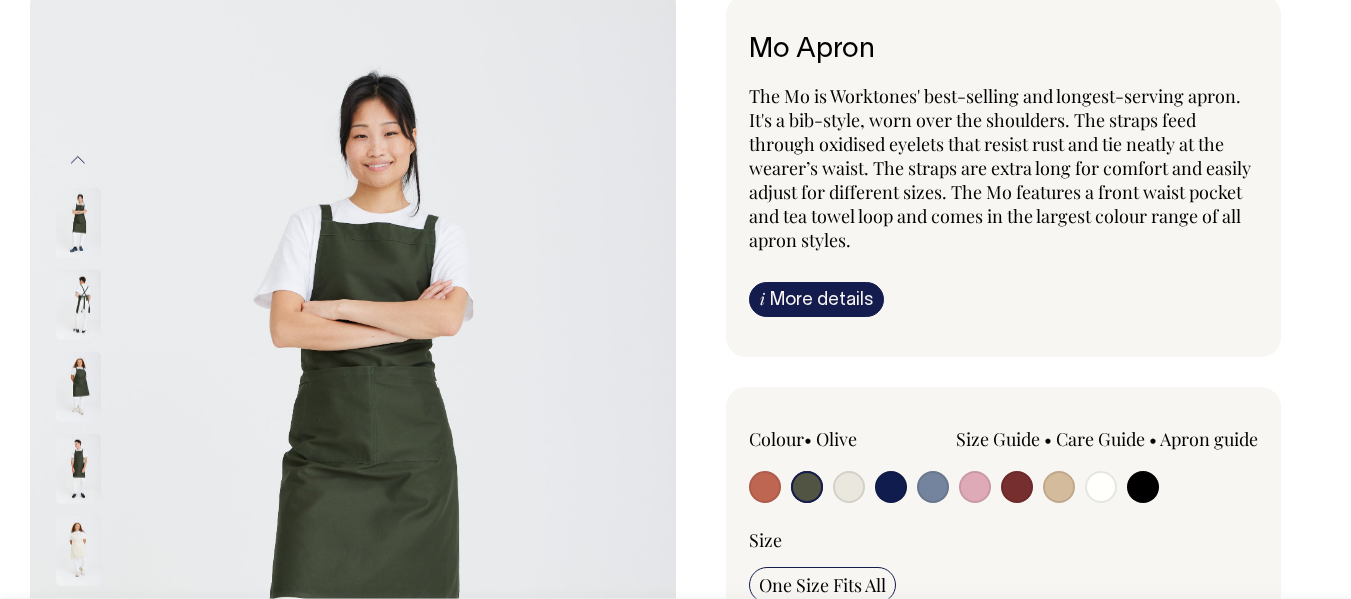 click at bounding box center (765, 487) 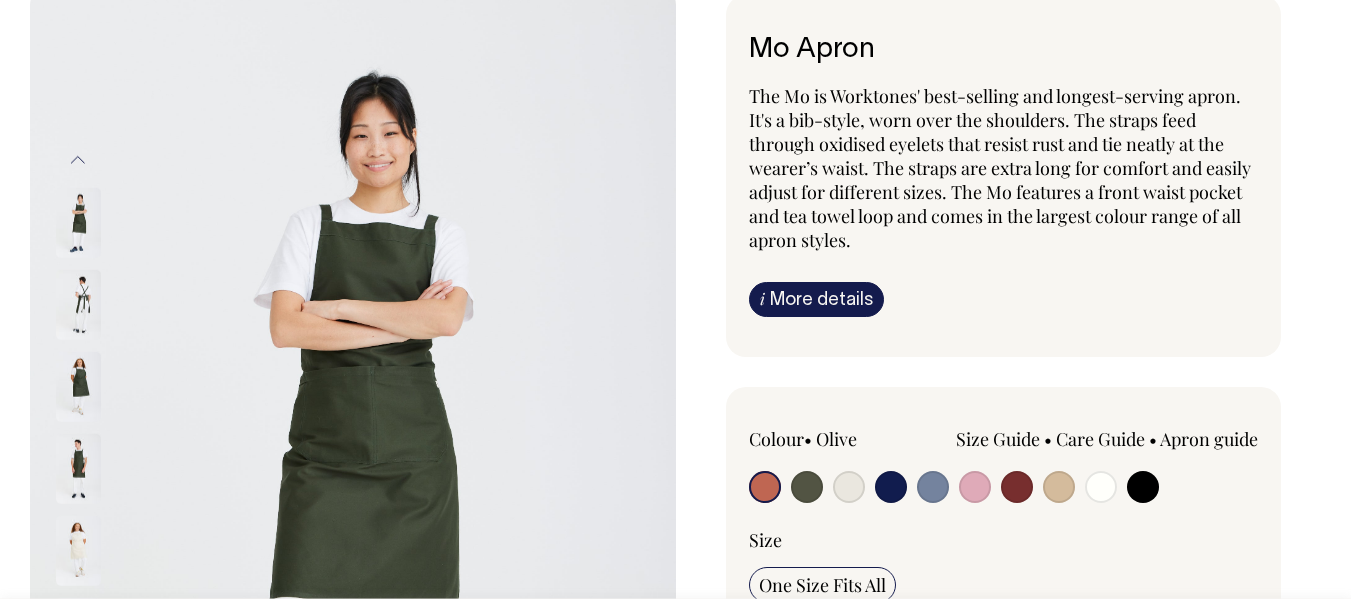 radio on "true" 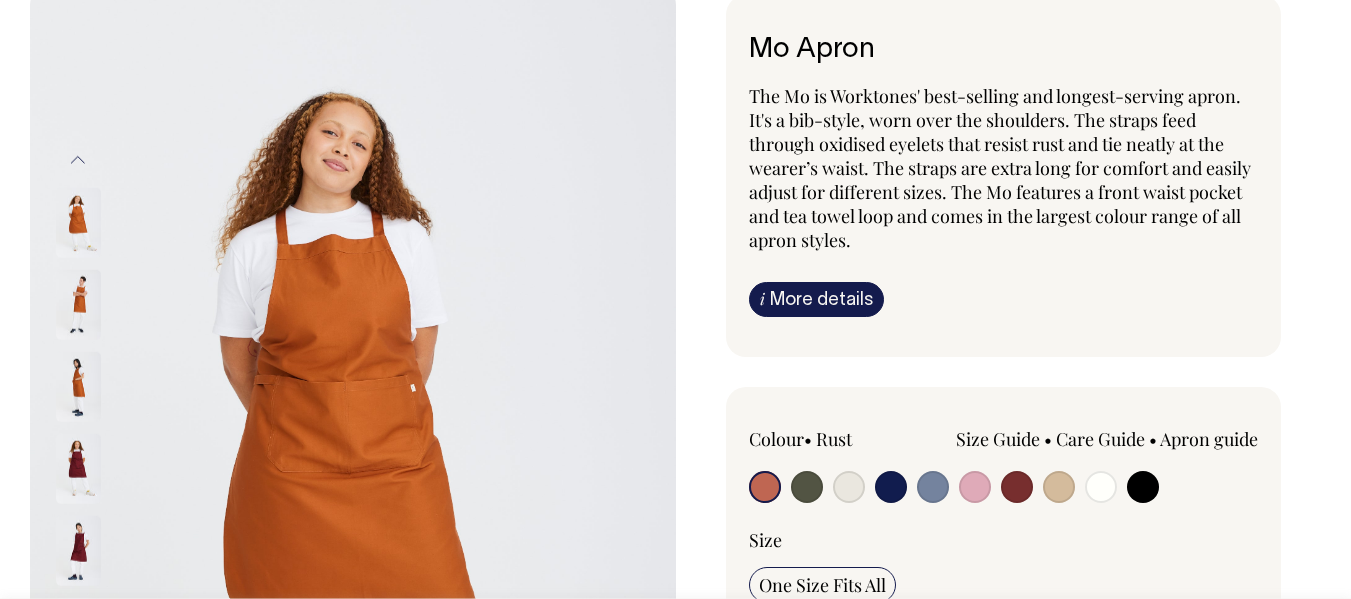 click at bounding box center [1017, 487] 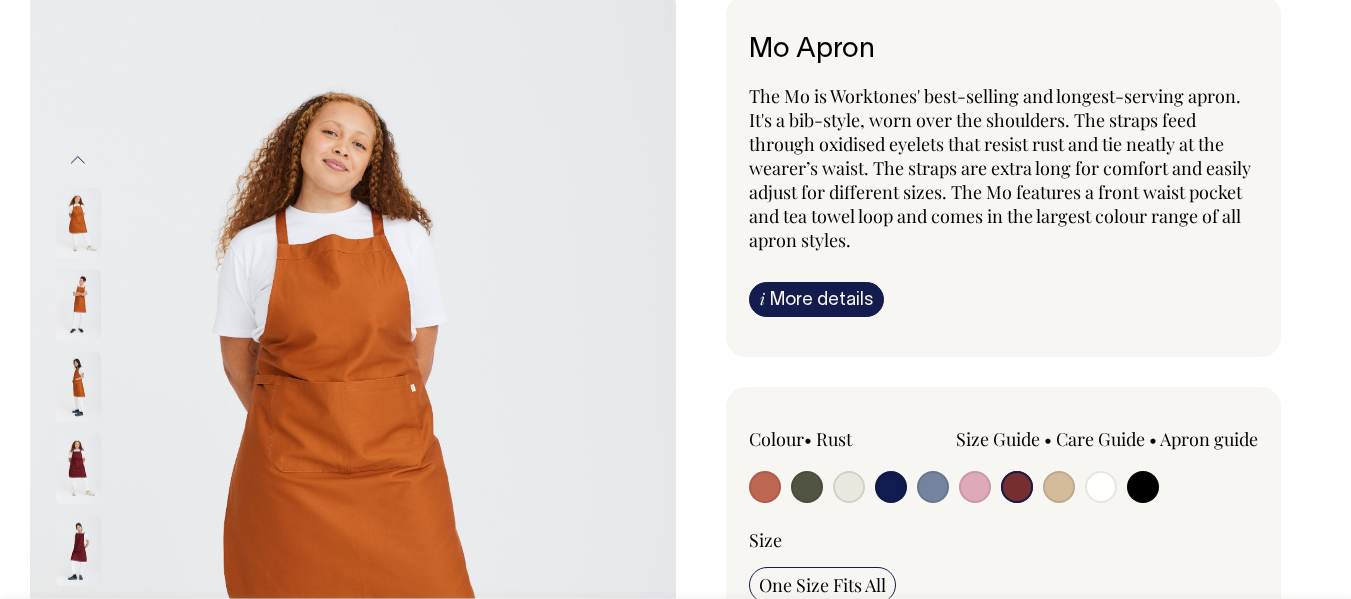 radio on "true" 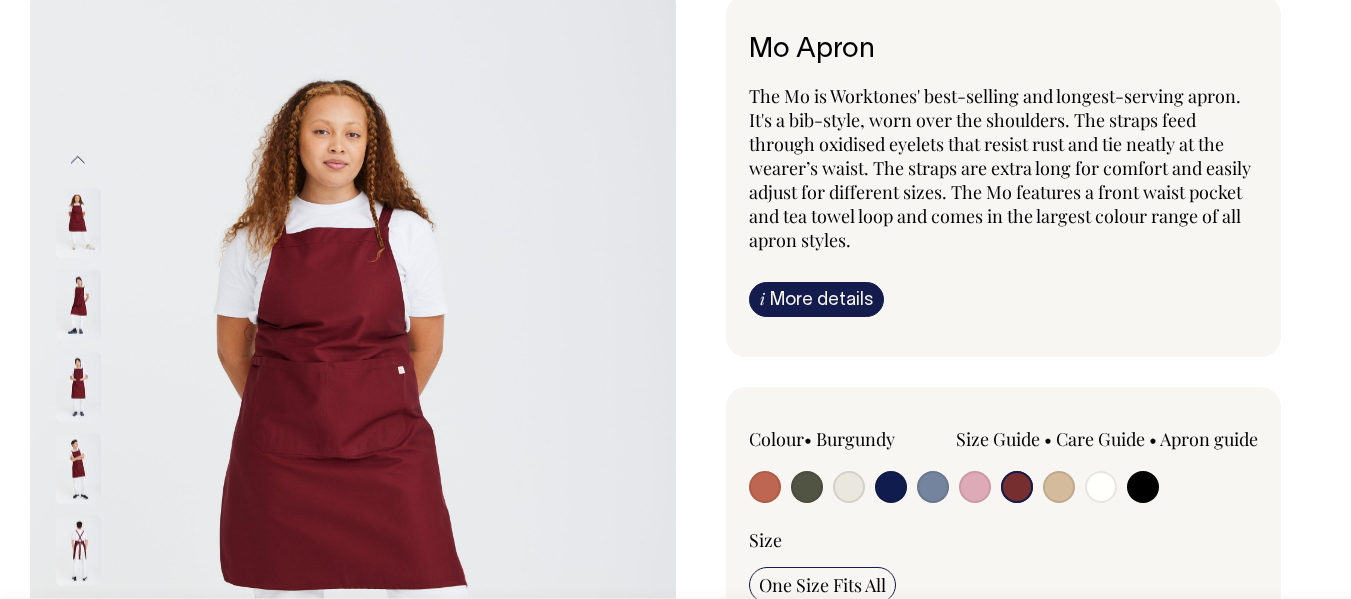 click at bounding box center [891, 487] 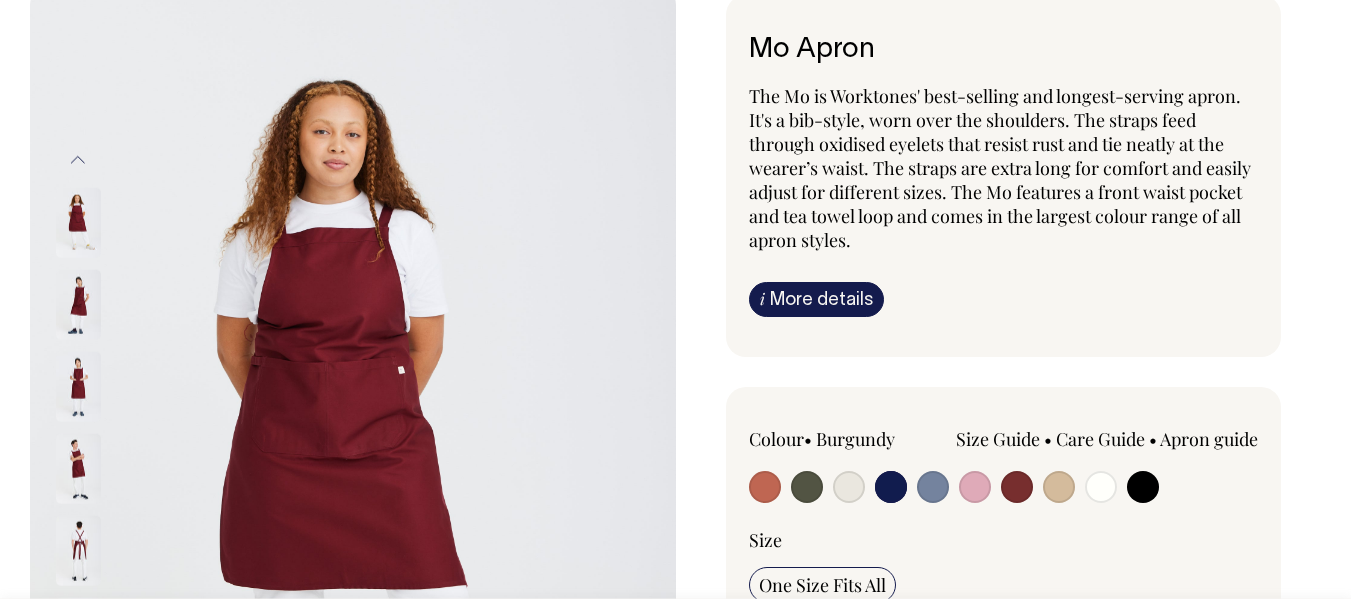 radio on "true" 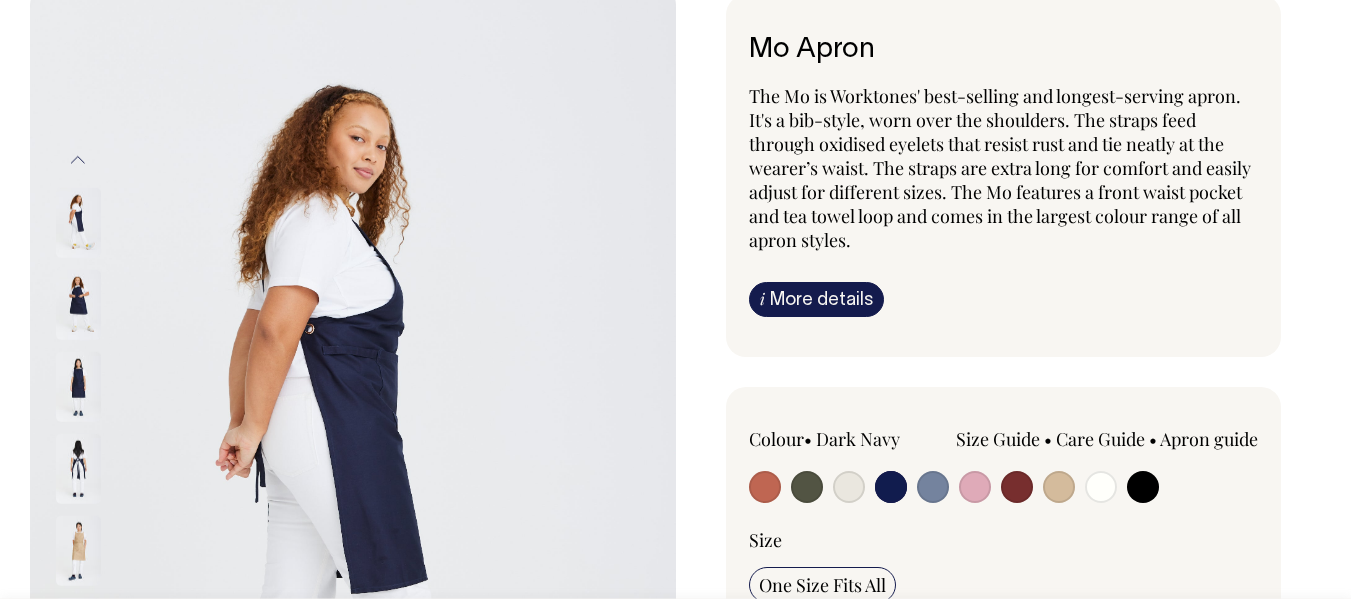 click at bounding box center [1059, 487] 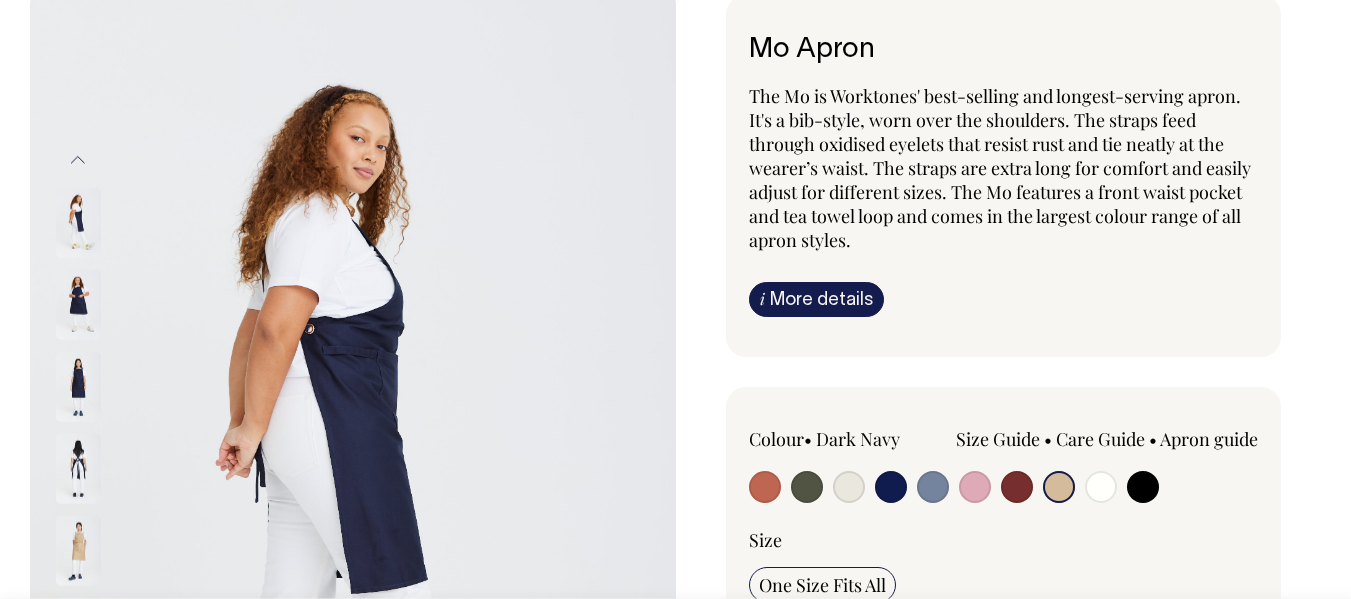 radio on "true" 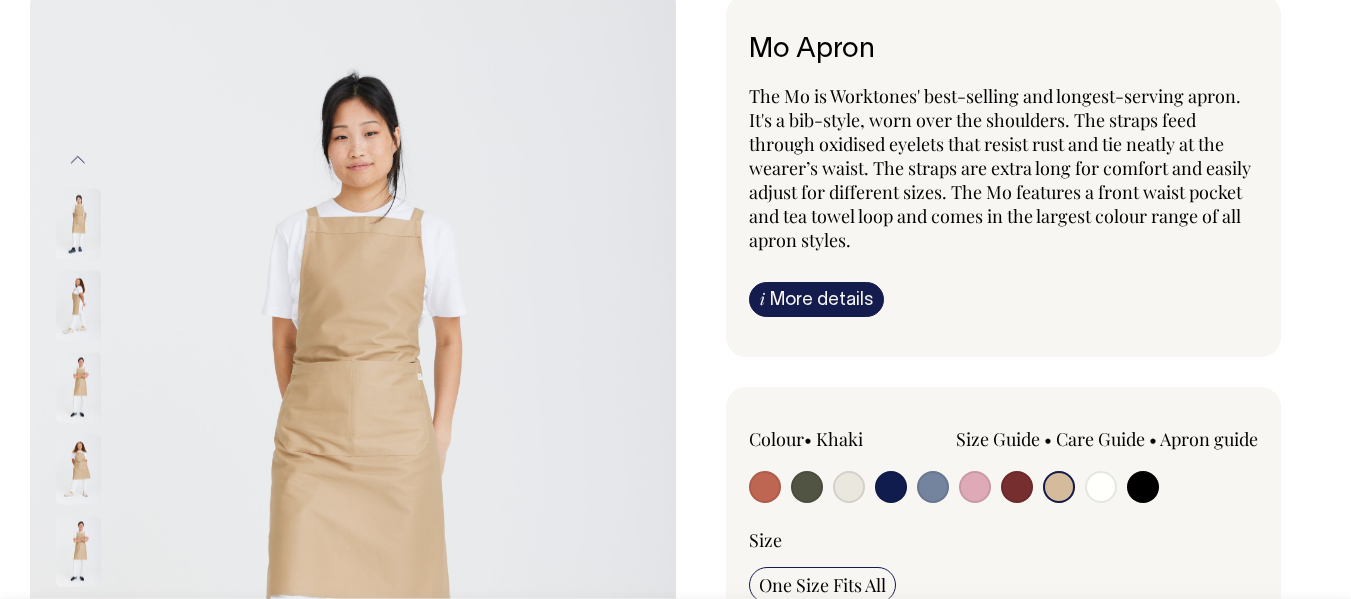 click at bounding box center [78, 305] 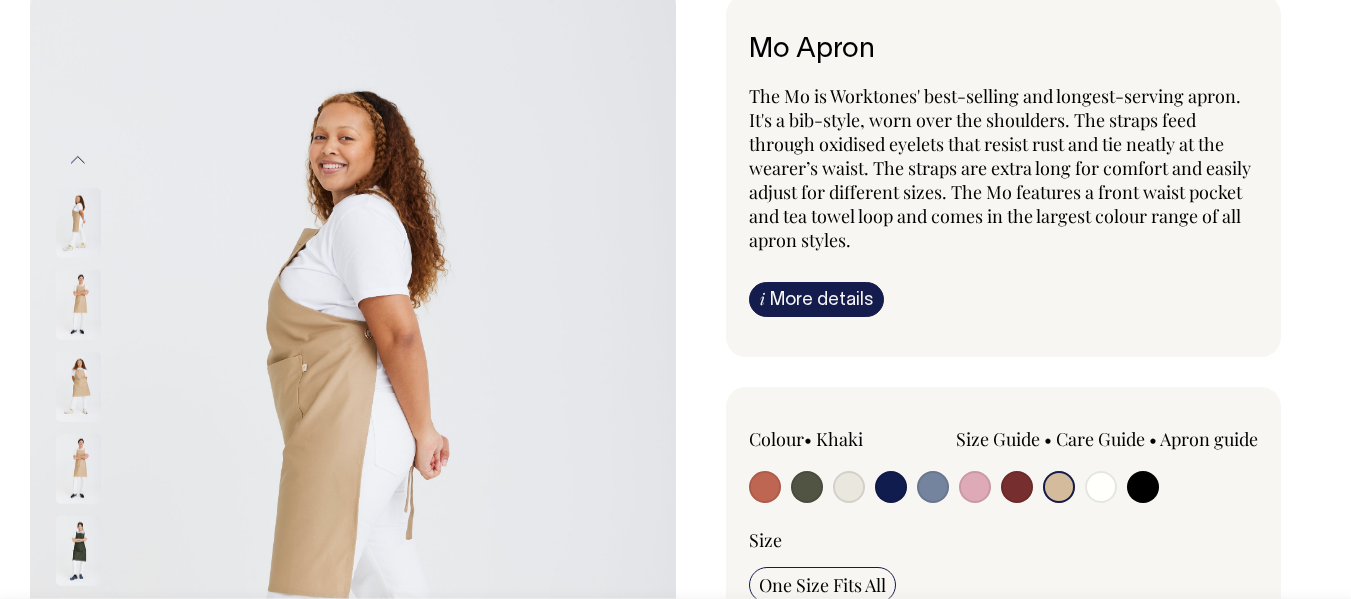 click at bounding box center [78, 469] 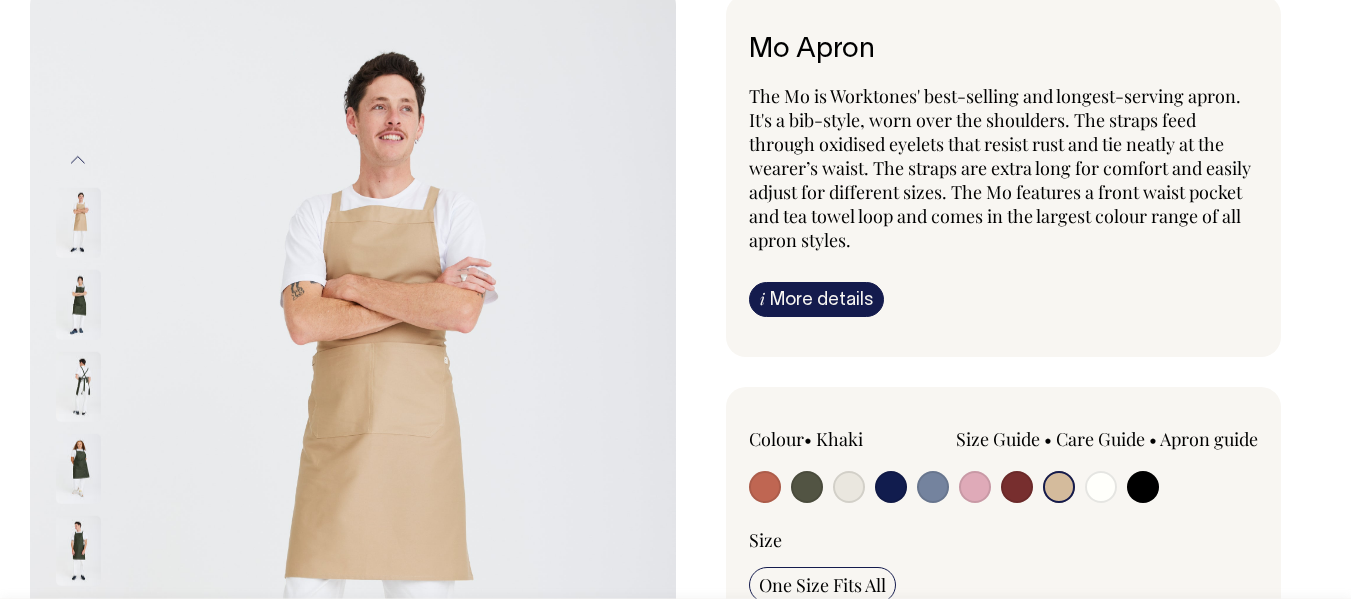 click at bounding box center (78, 387) 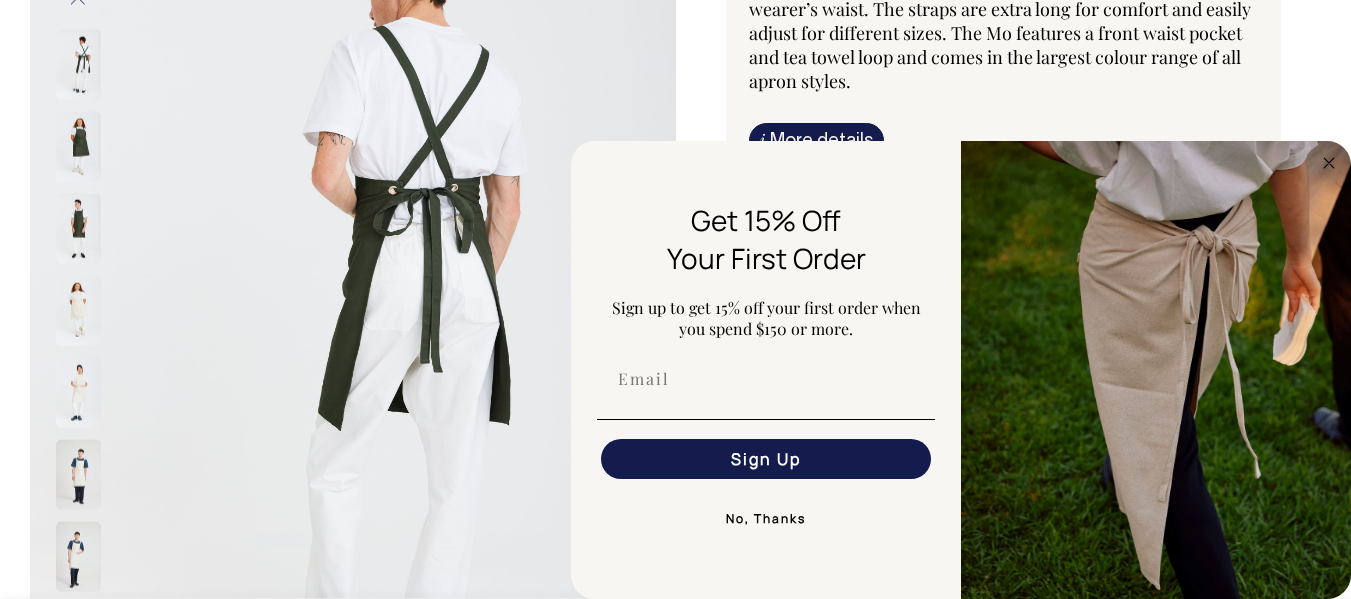 scroll, scrollTop: 300, scrollLeft: 0, axis: vertical 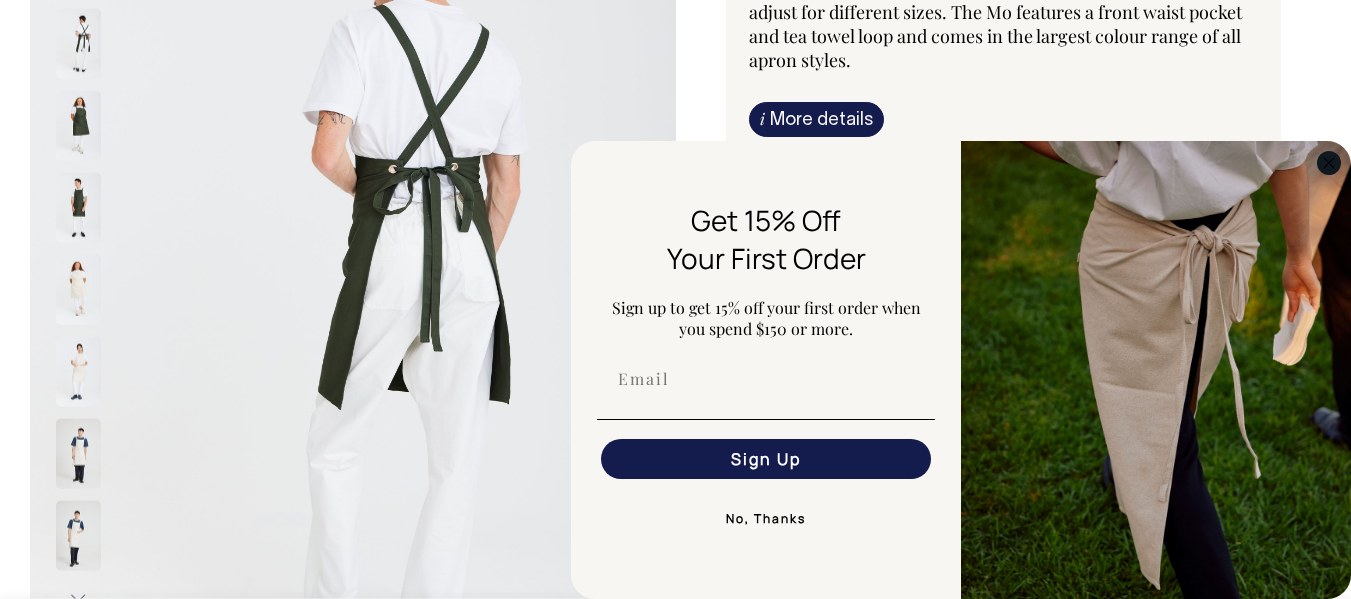 click 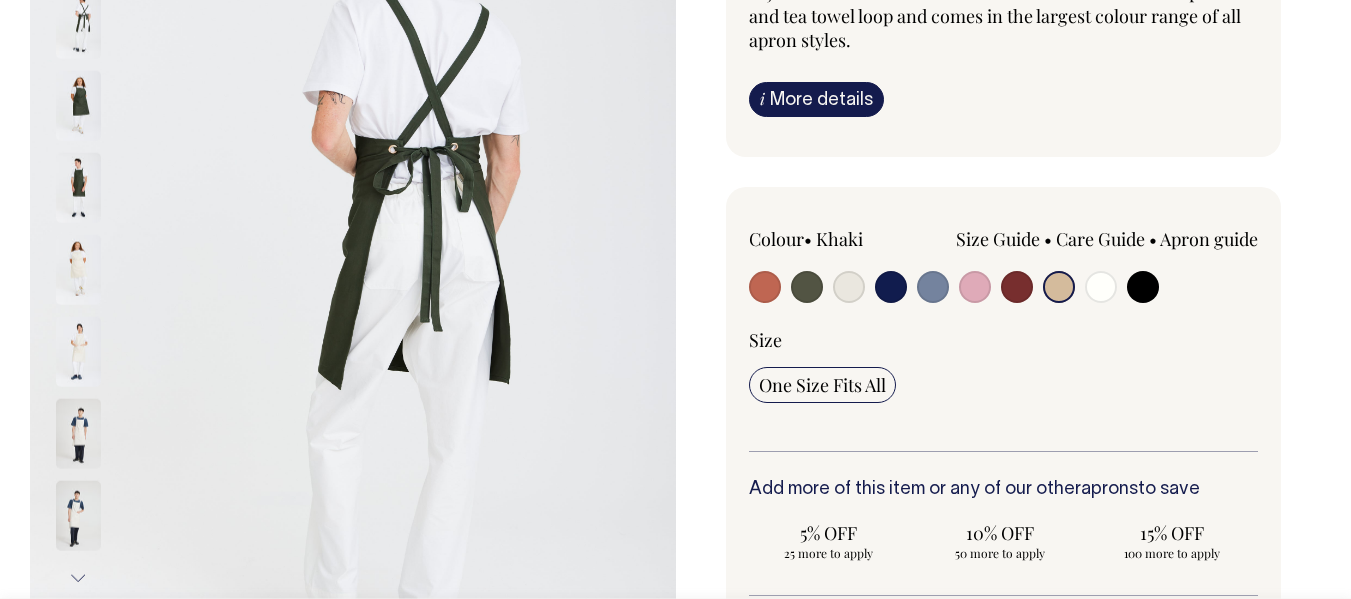 scroll, scrollTop: 300, scrollLeft: 0, axis: vertical 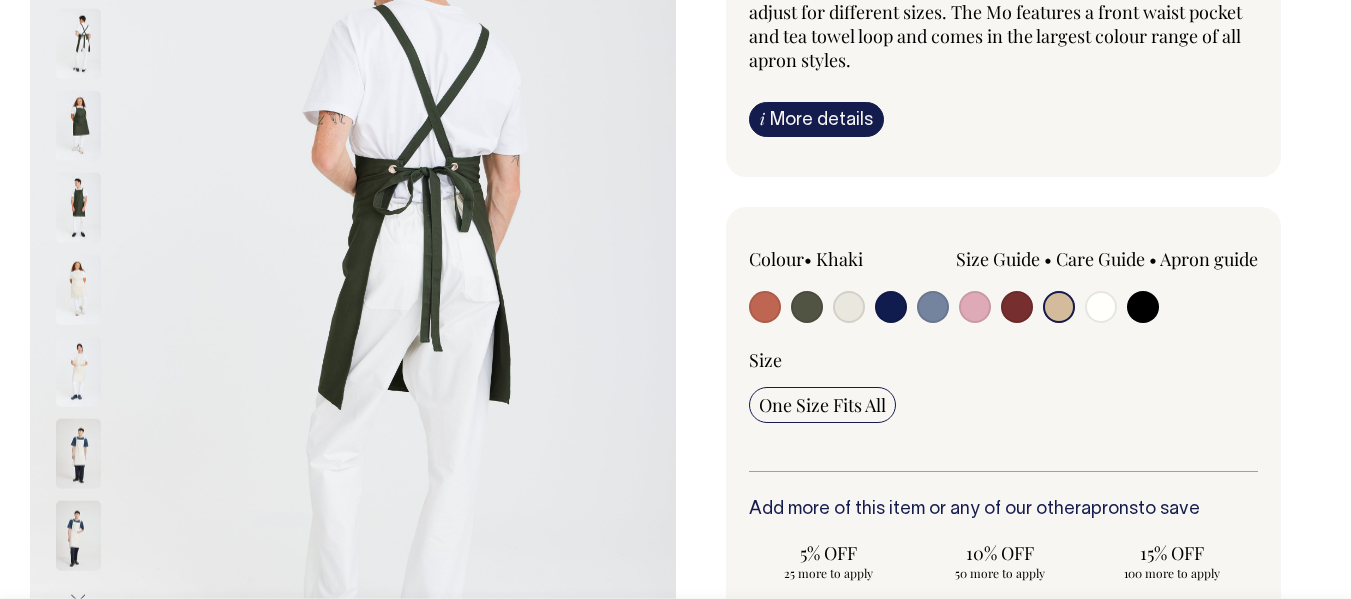 click on "Next" at bounding box center (78, 598) 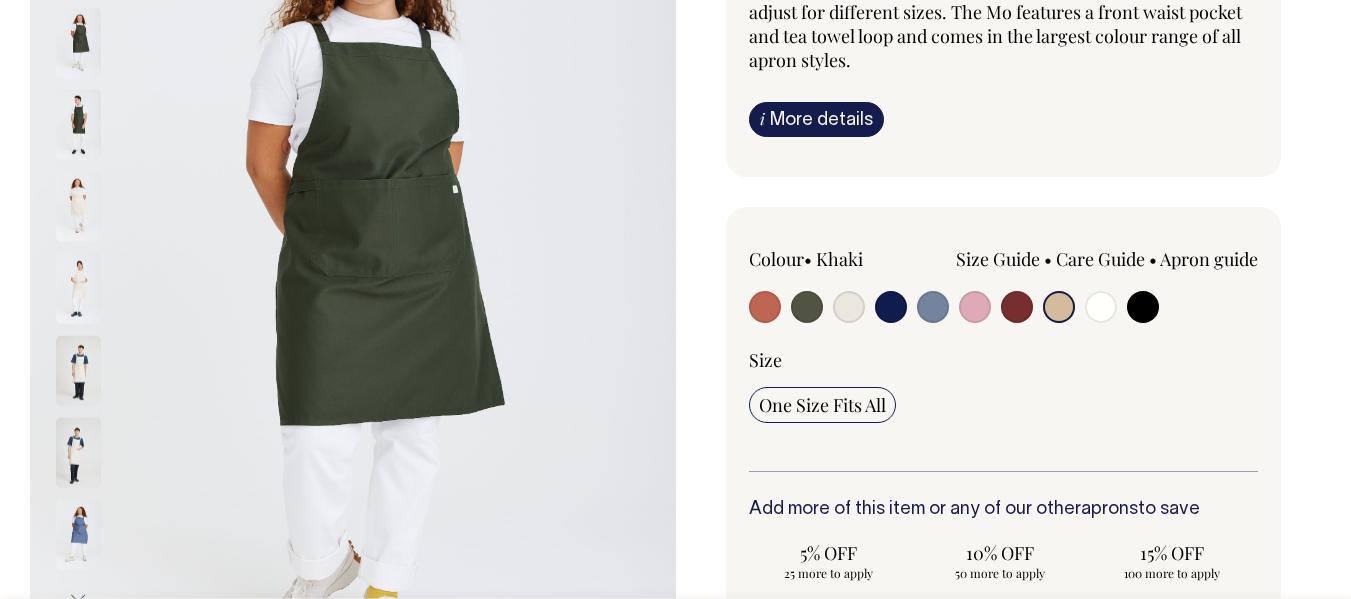 click on "Next" at bounding box center [78, 598] 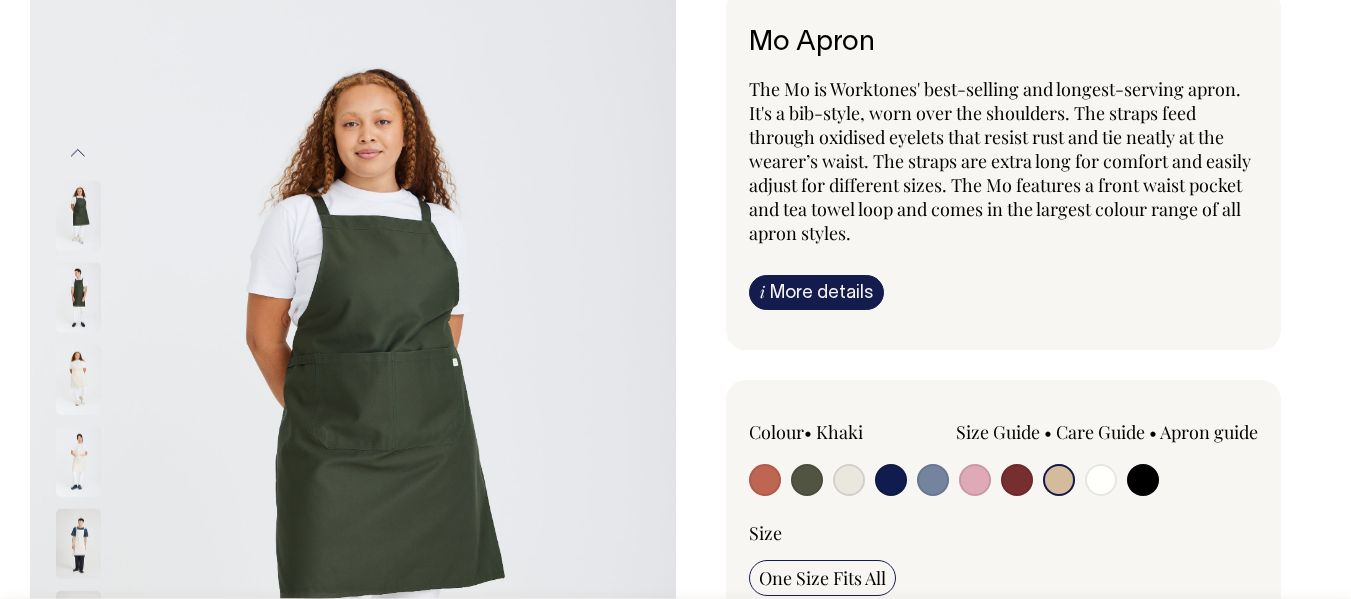 scroll, scrollTop: 134, scrollLeft: 0, axis: vertical 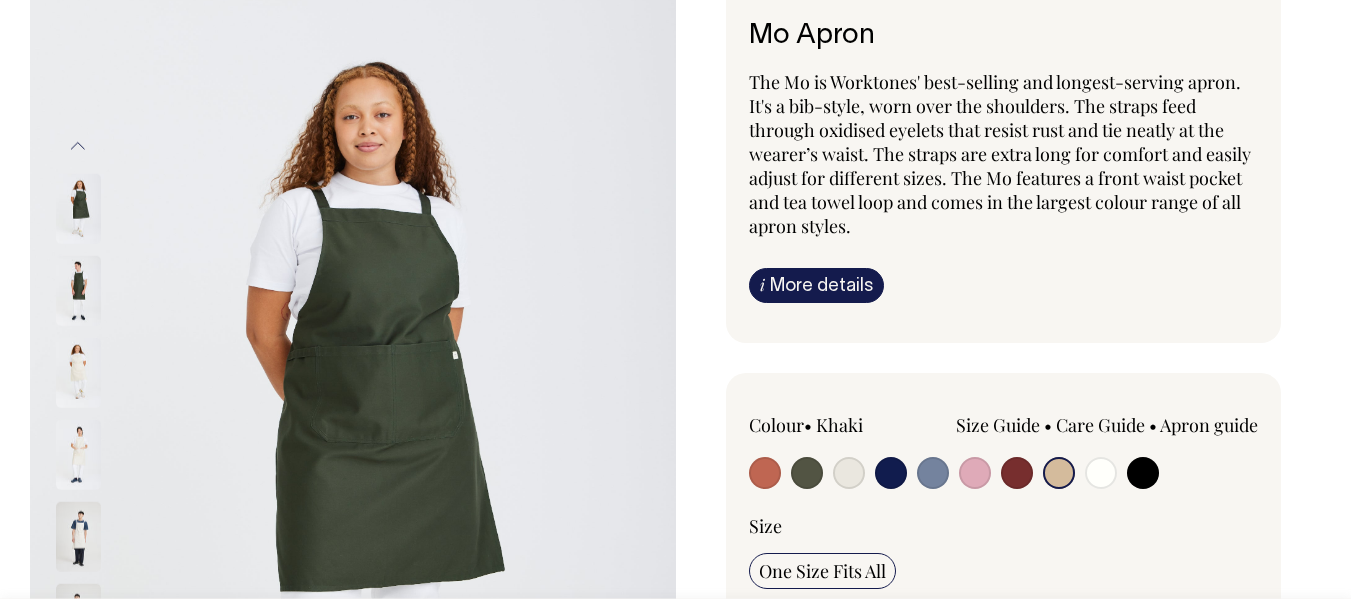 click on "Previous" at bounding box center [78, 145] 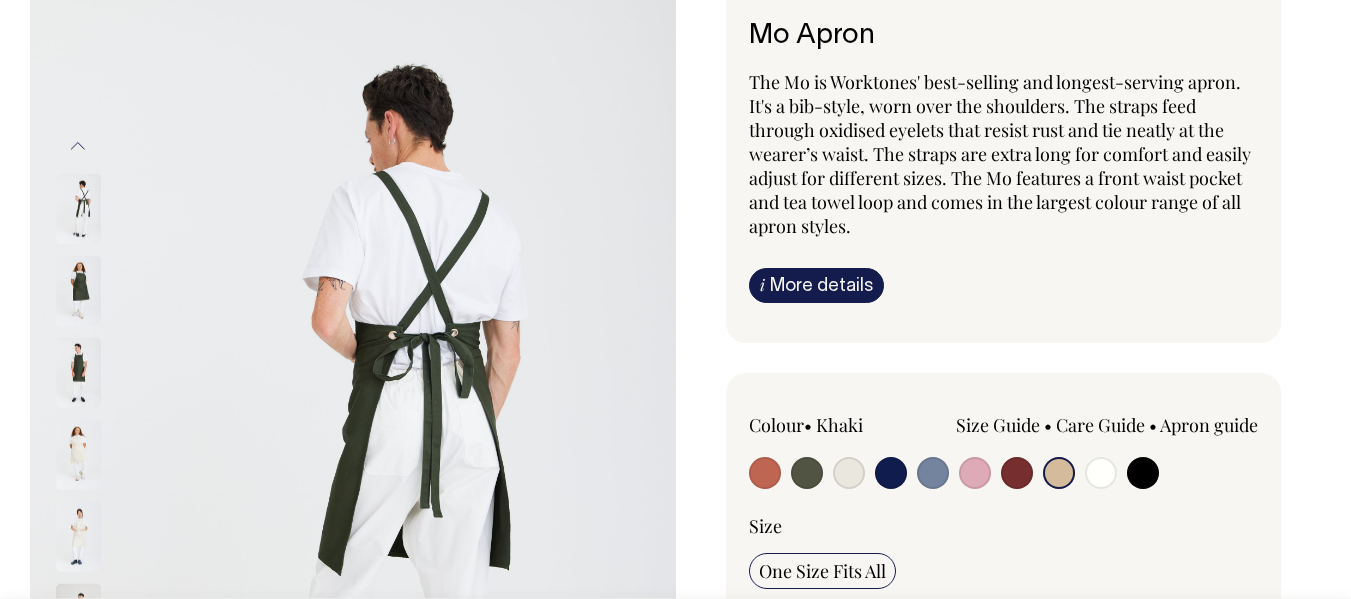 click on "Previous" at bounding box center (78, 145) 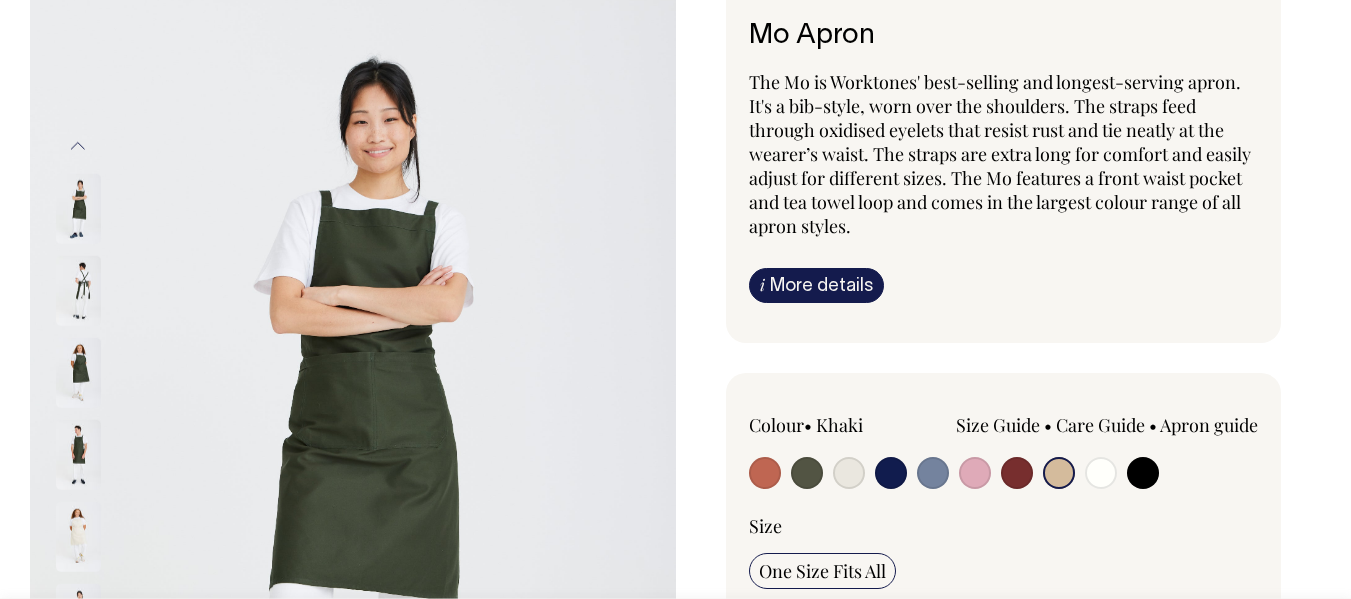 click on "Previous" at bounding box center [78, 145] 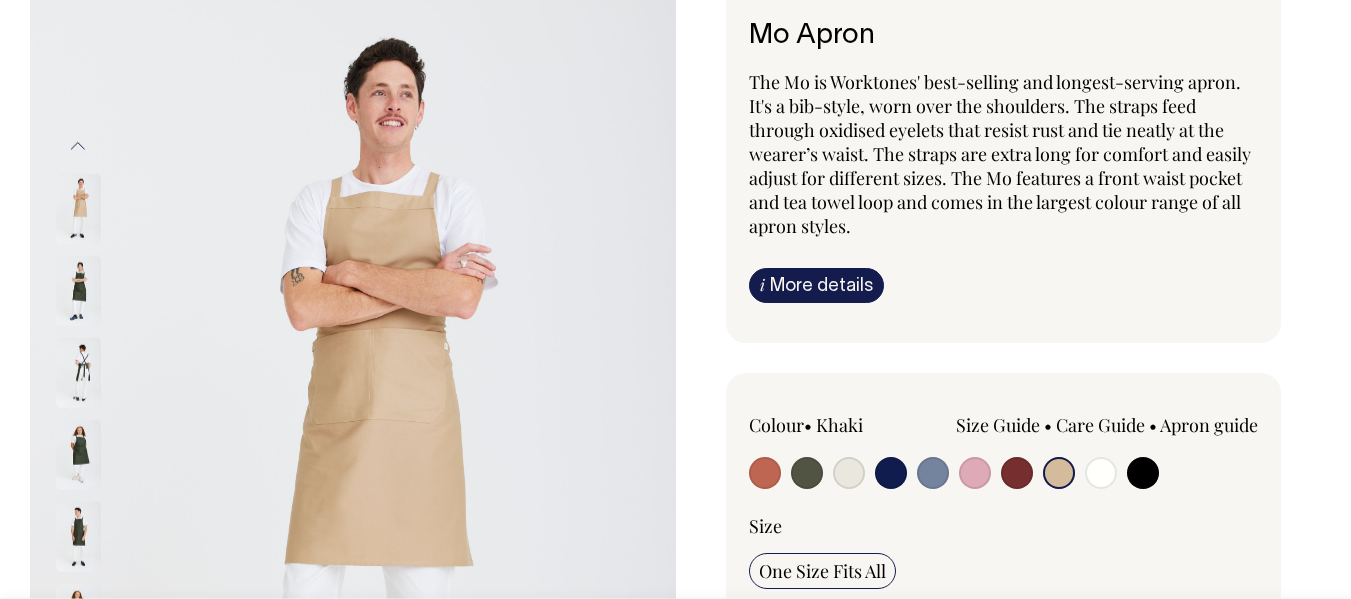 click on "Previous" at bounding box center (78, 145) 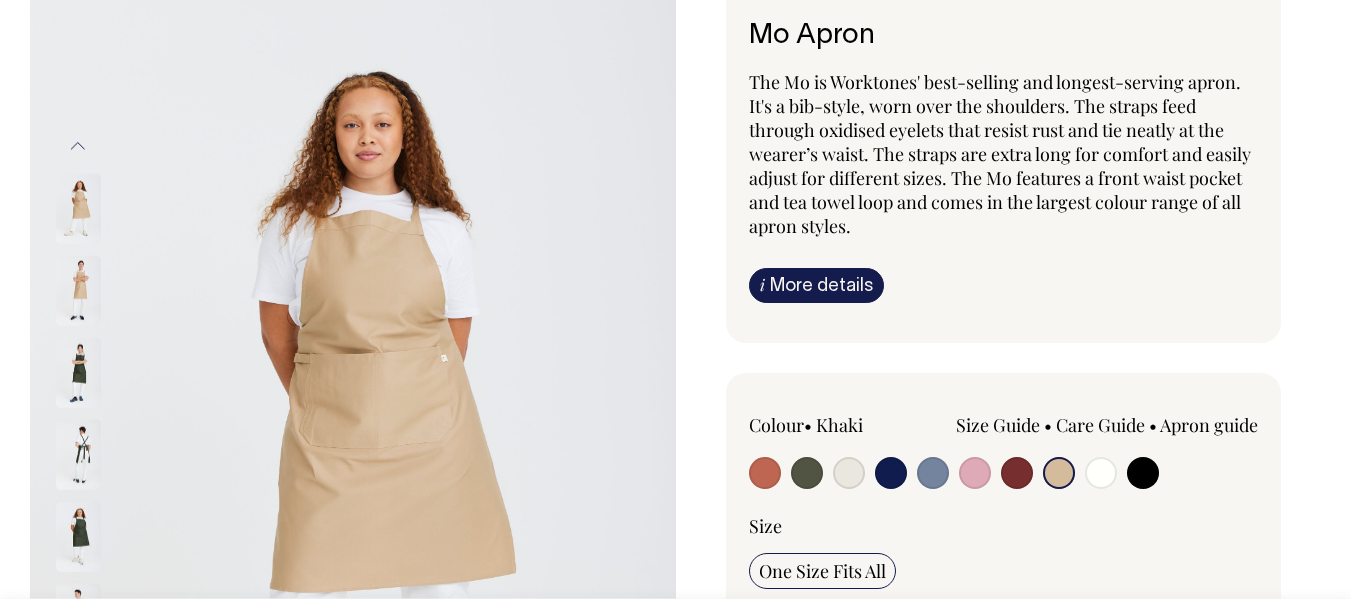 click on "Previous" at bounding box center (78, 145) 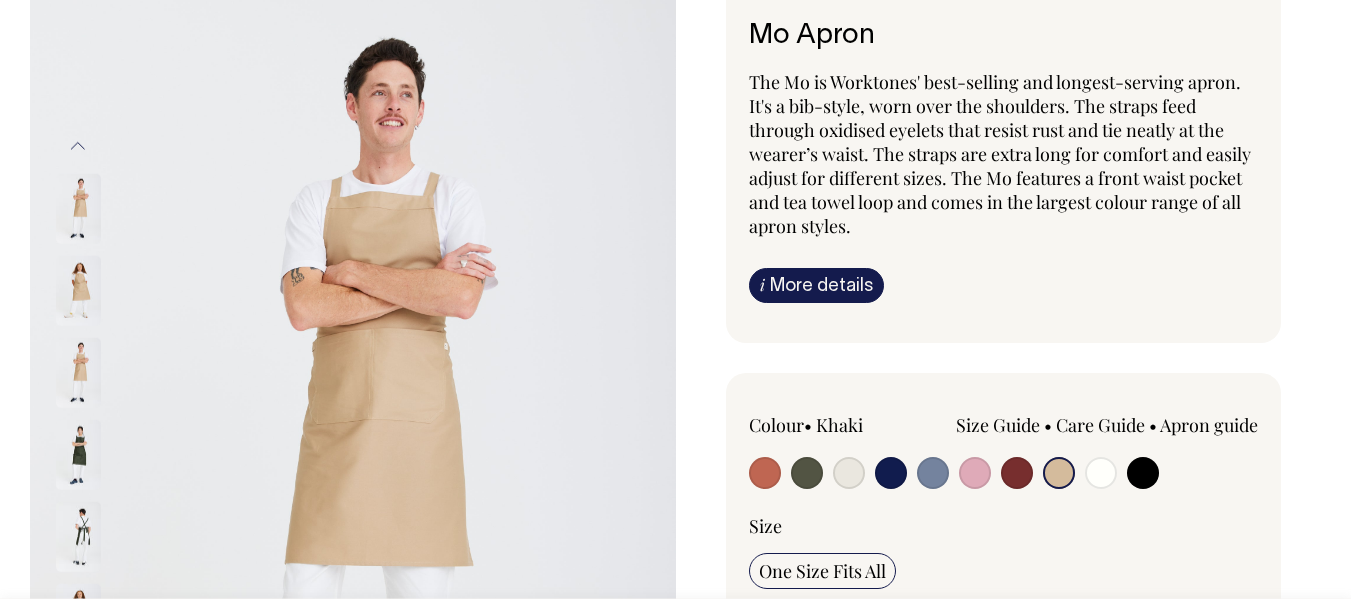 click on "Previous" at bounding box center (78, 145) 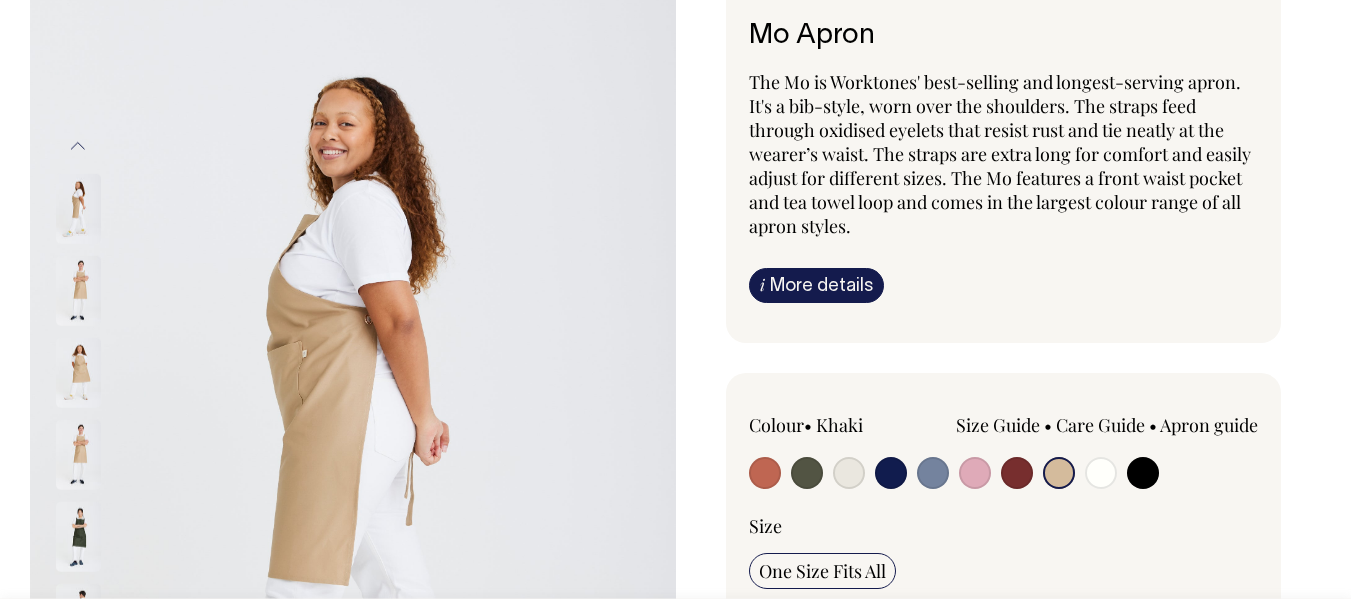 click on "Previous" at bounding box center [78, 145] 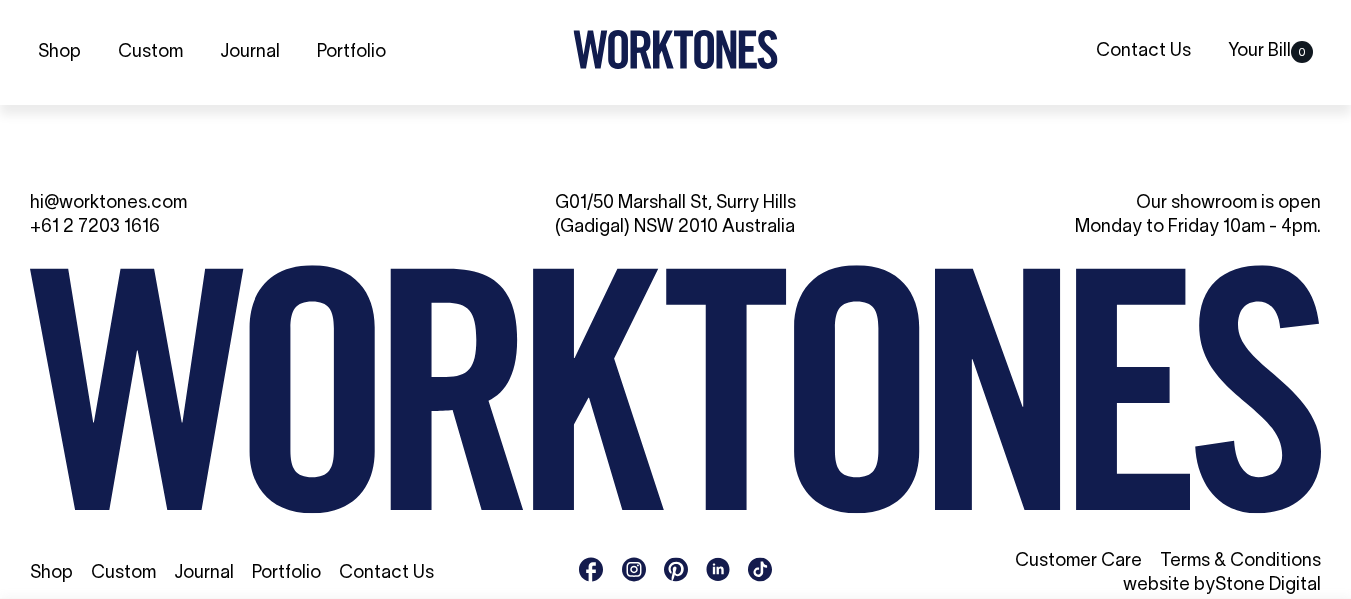 scroll, scrollTop: 3289, scrollLeft: 0, axis: vertical 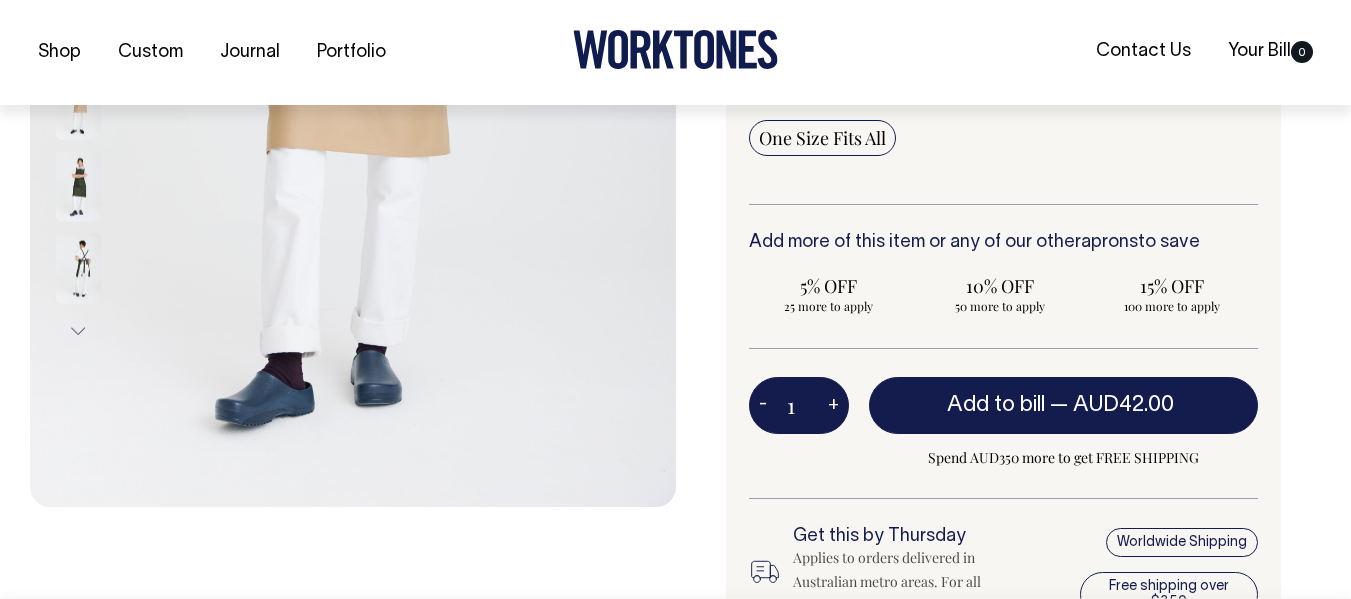 click on "+" at bounding box center (833, 406) 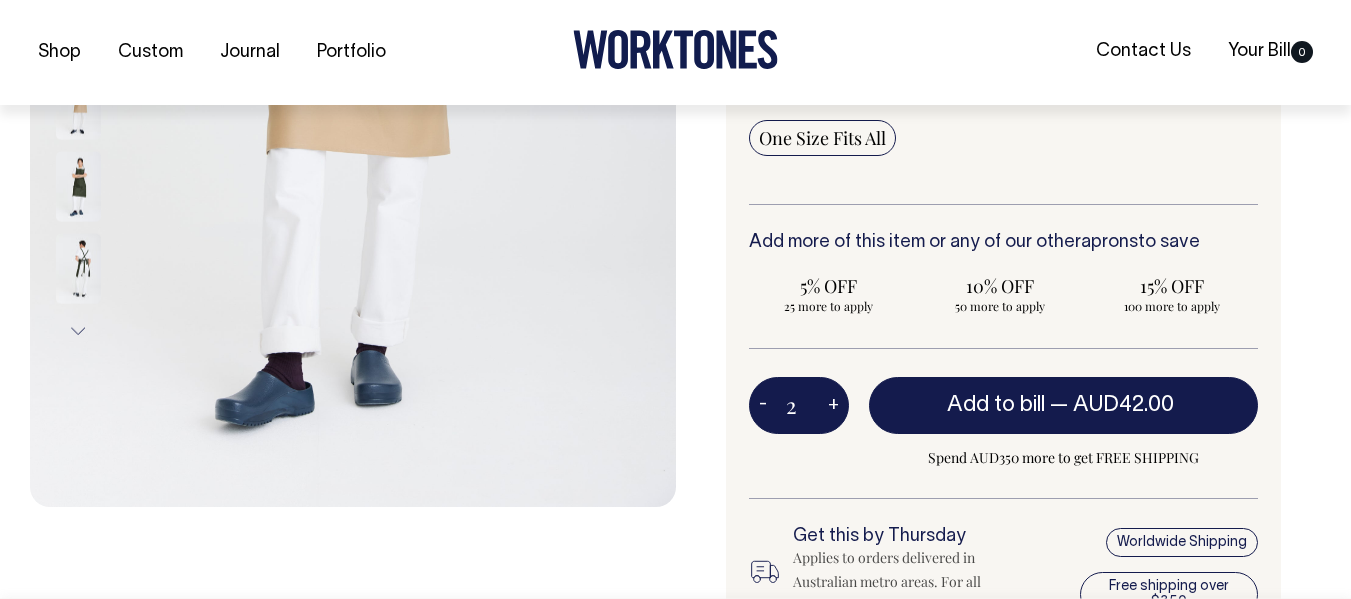 type on "2" 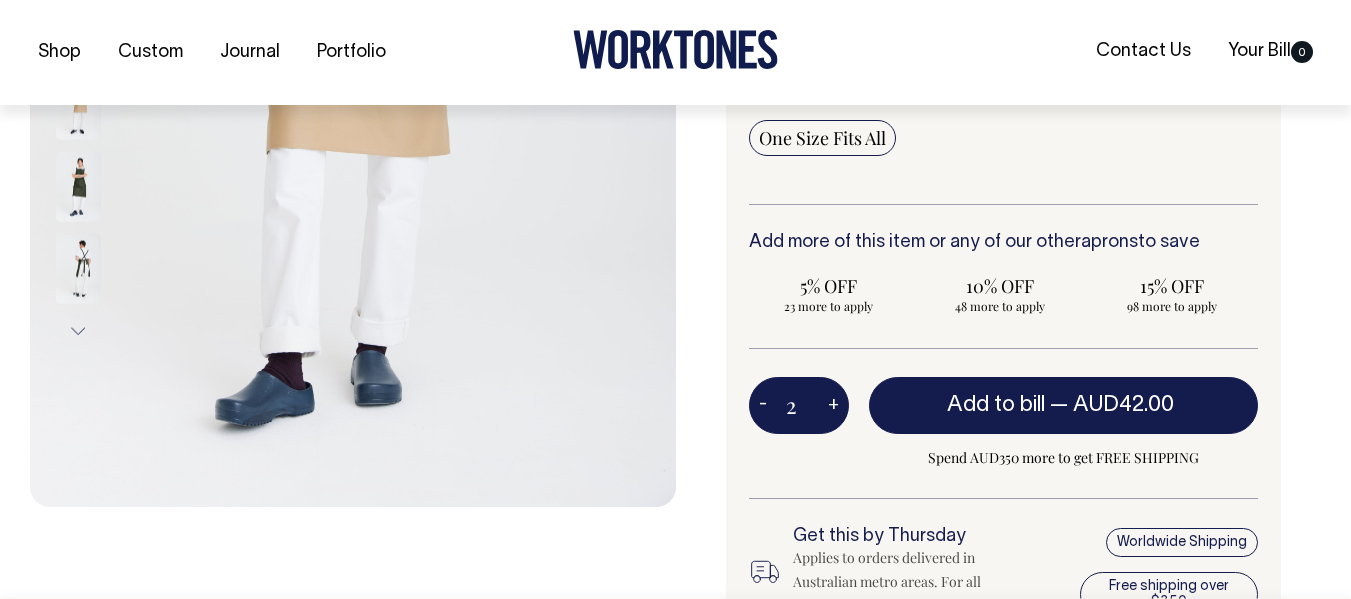 click on "+" at bounding box center (833, 406) 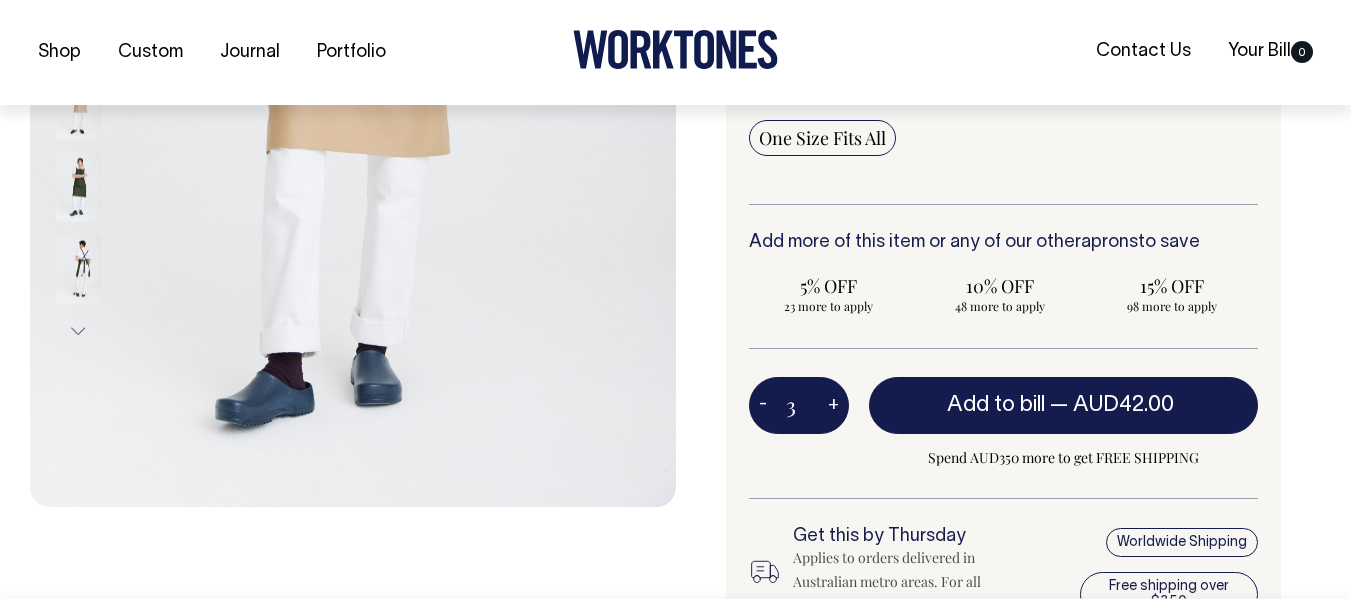 type on "3" 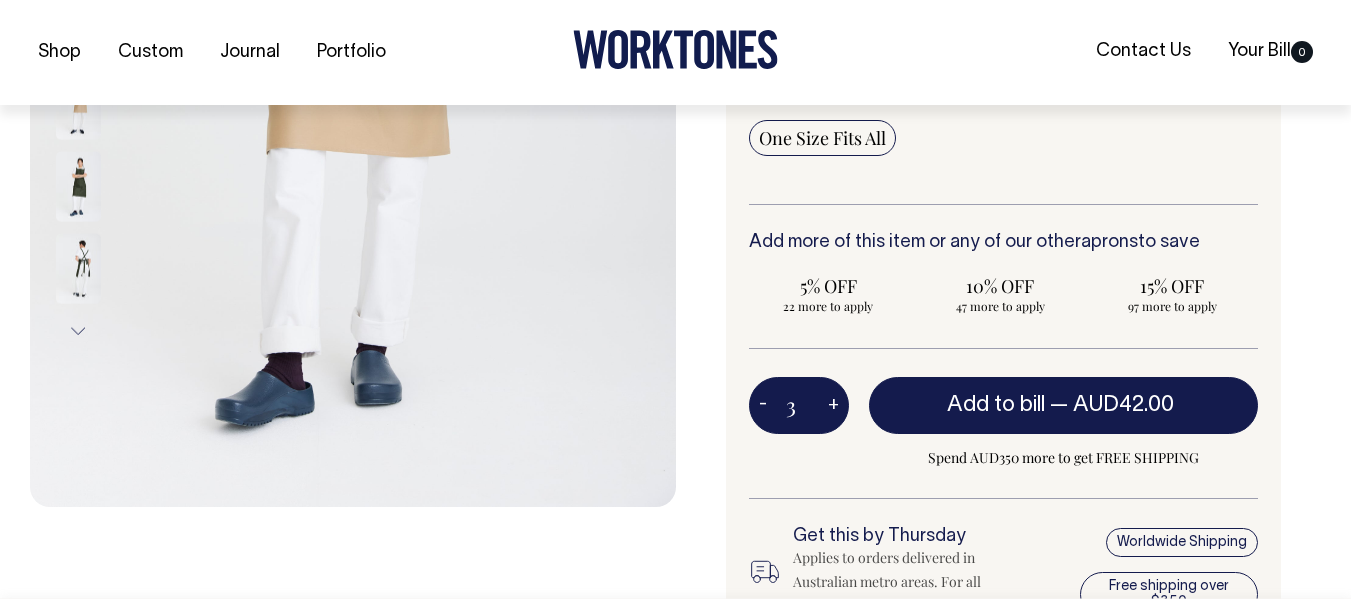 click on "+" at bounding box center (833, 406) 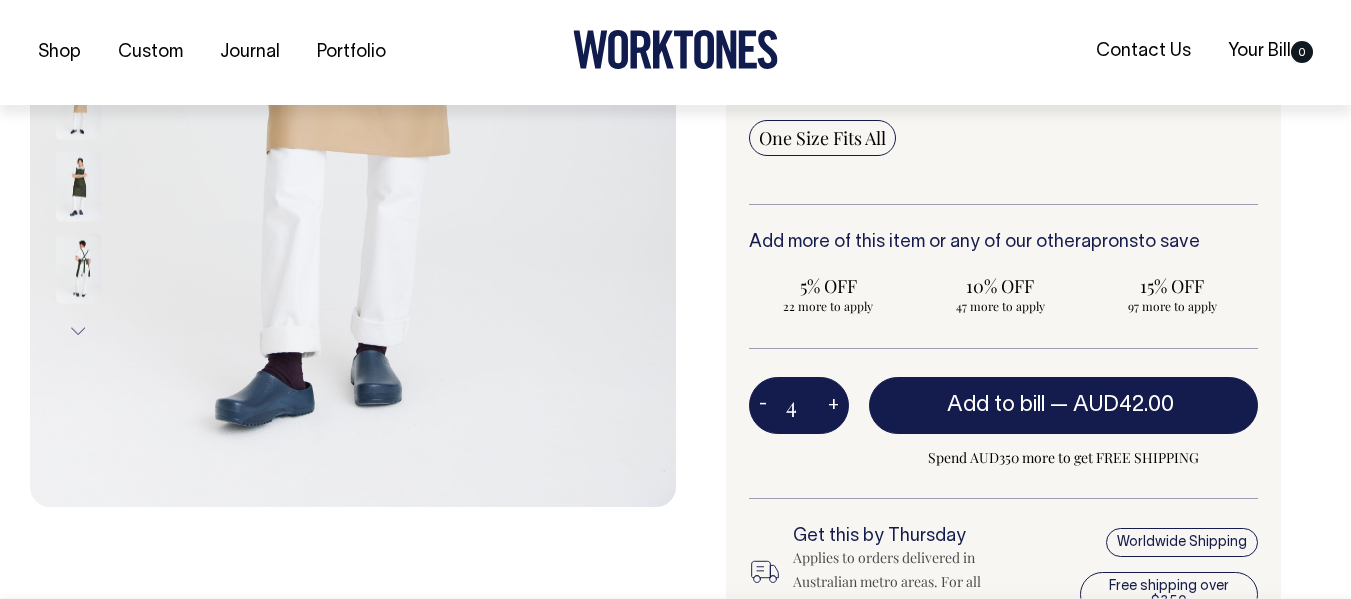type on "4" 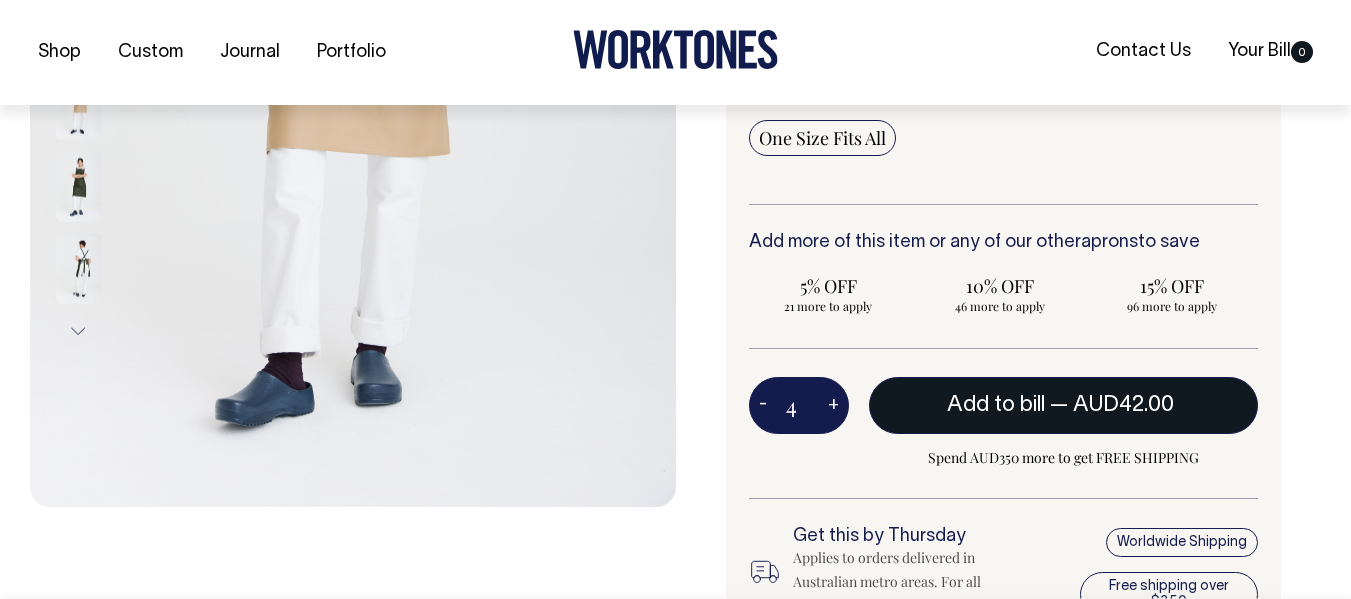 click on "Add to bill
—  AUD42.00" at bounding box center [1064, 405] 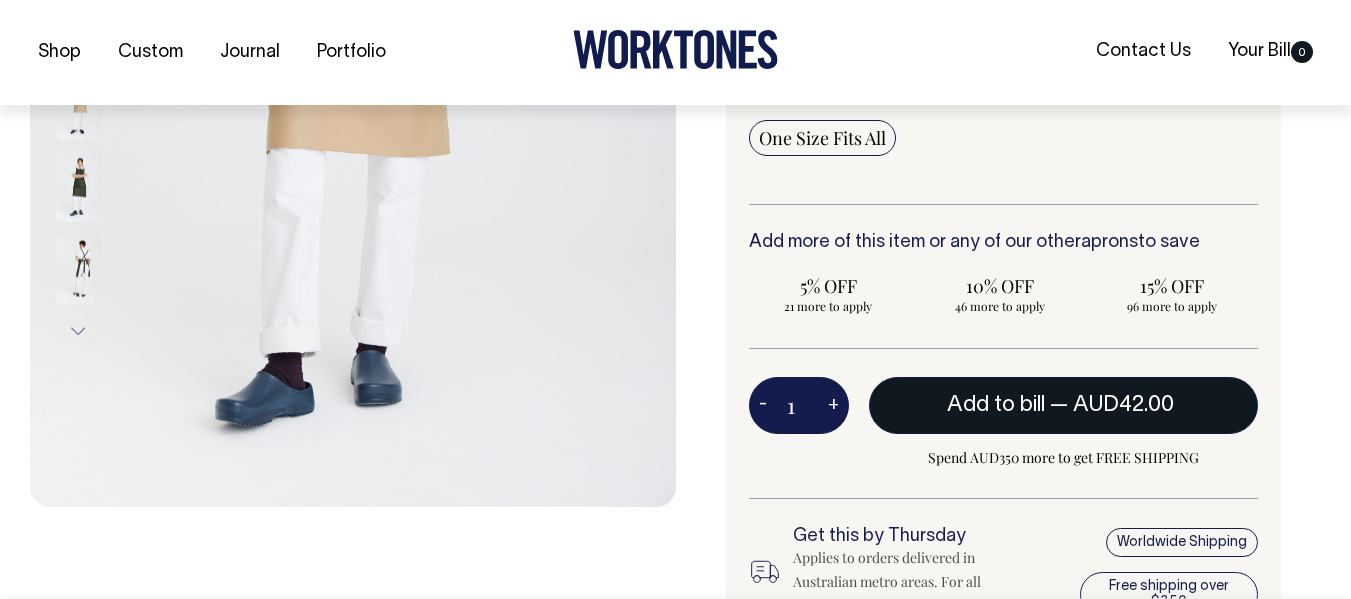 type on "1" 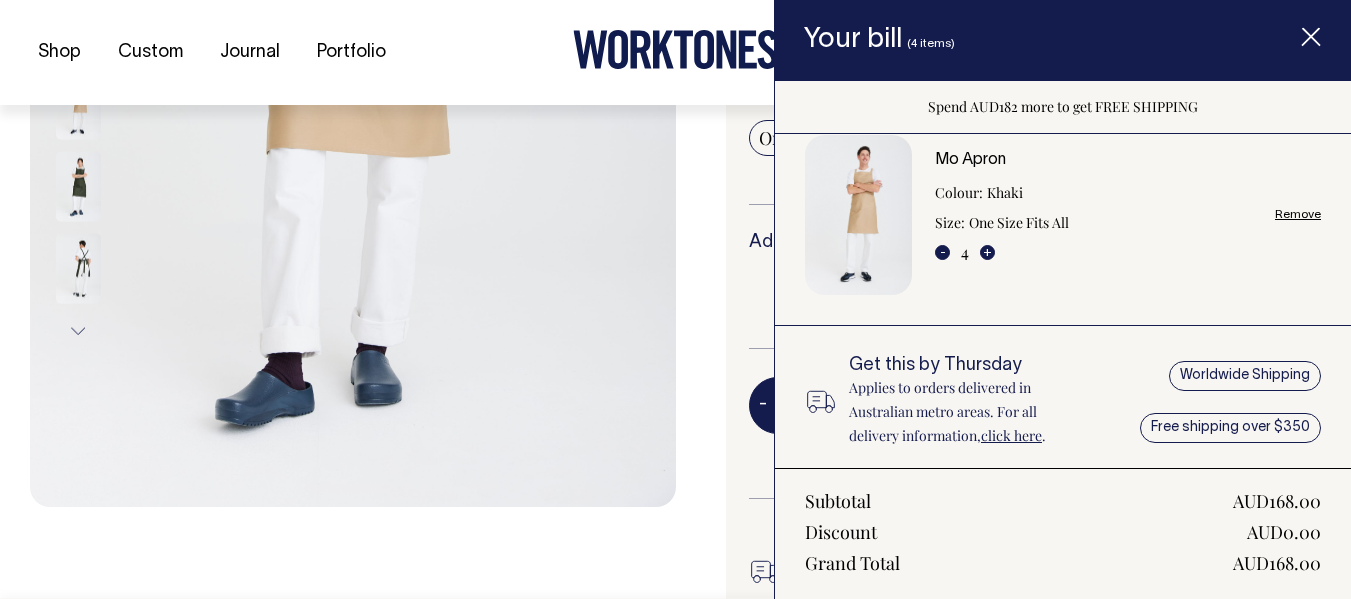 scroll, scrollTop: 0, scrollLeft: 0, axis: both 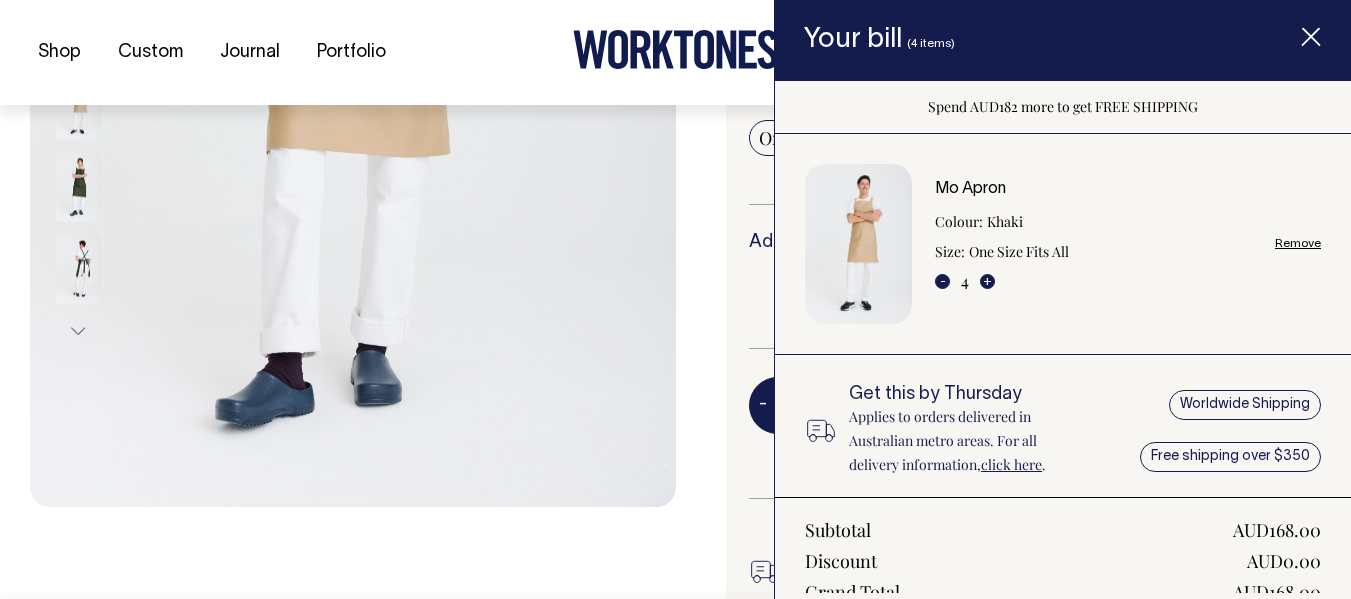 click 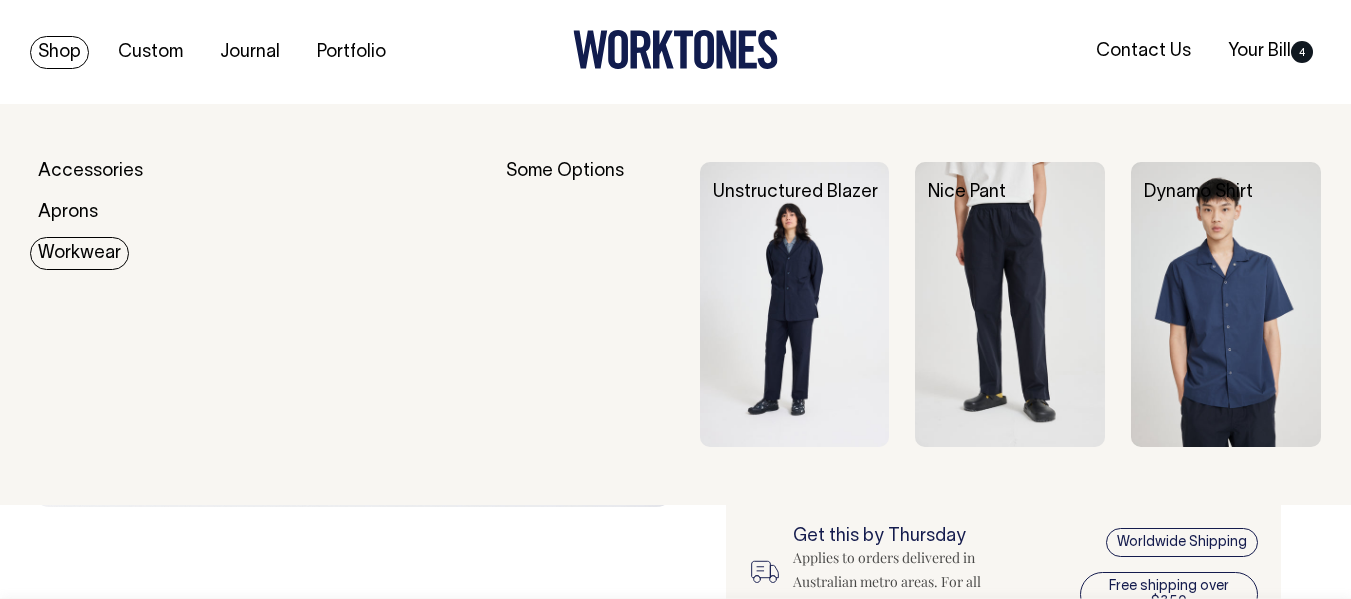 click on "Workwear" at bounding box center [79, 253] 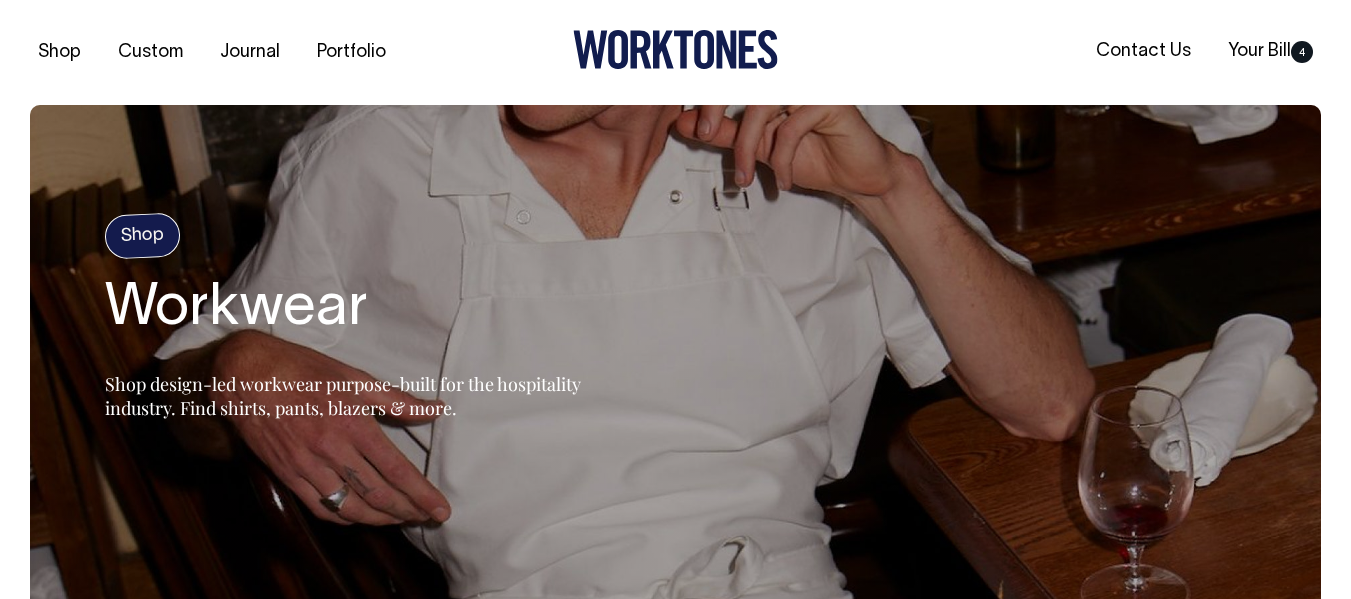 scroll, scrollTop: 40, scrollLeft: 0, axis: vertical 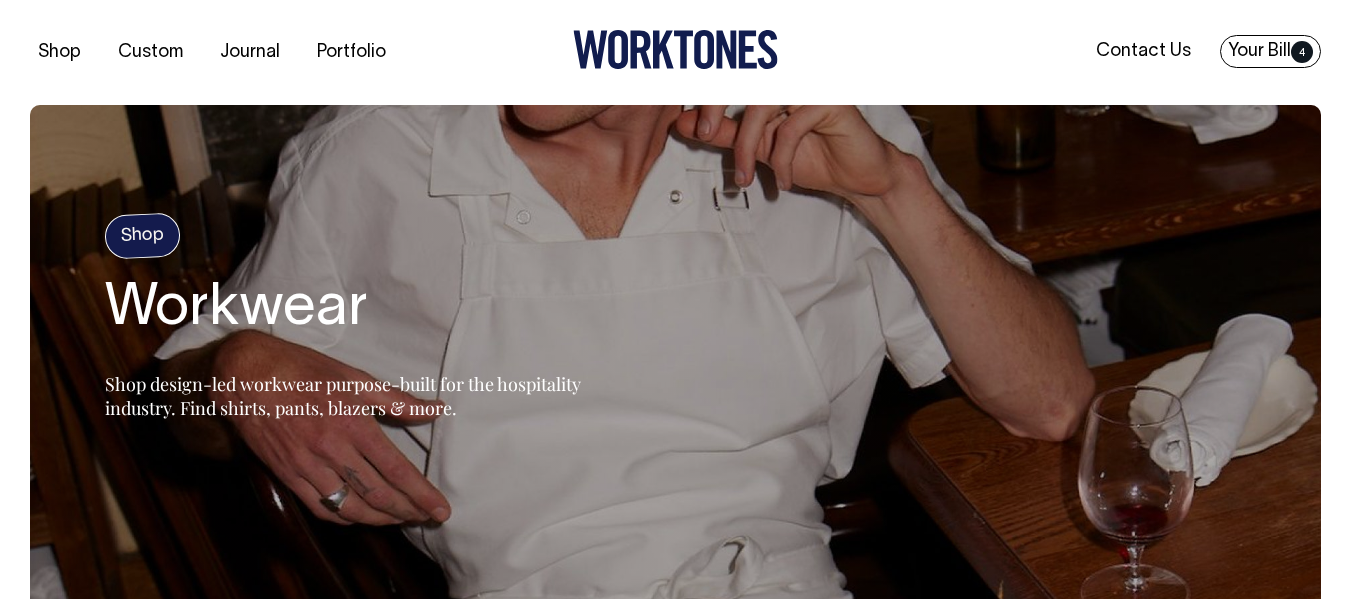 click on "Your Bill
[NUMBER]" at bounding box center [1270, 51] 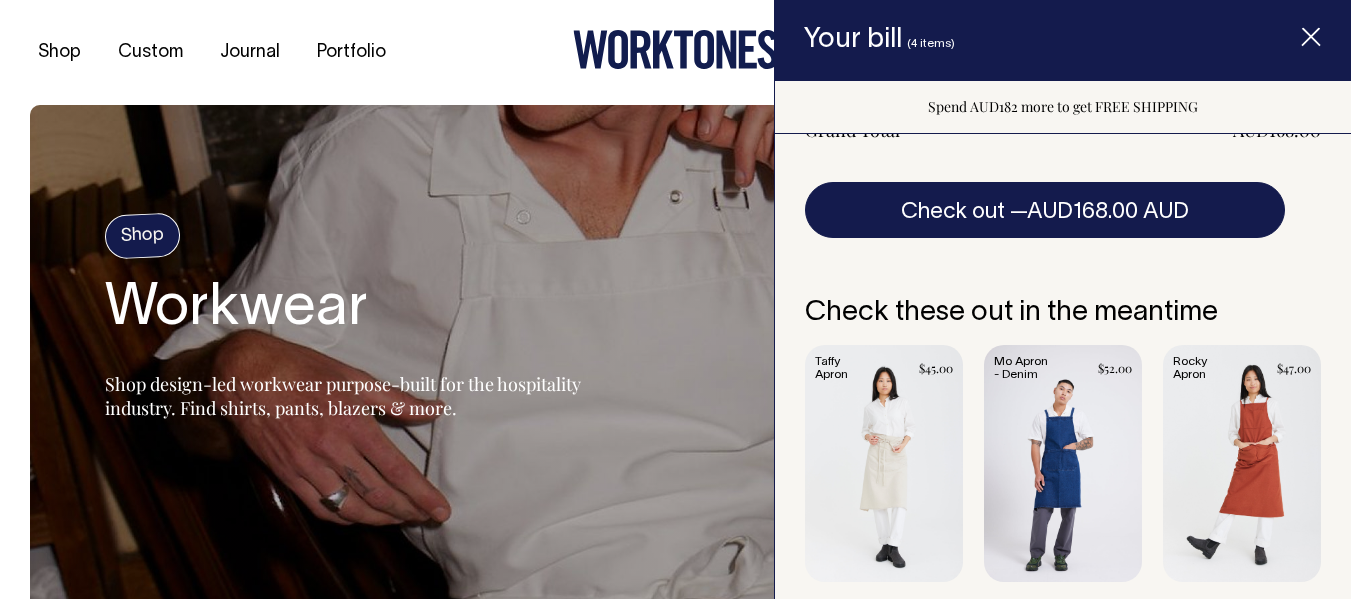 scroll, scrollTop: 473, scrollLeft: 0, axis: vertical 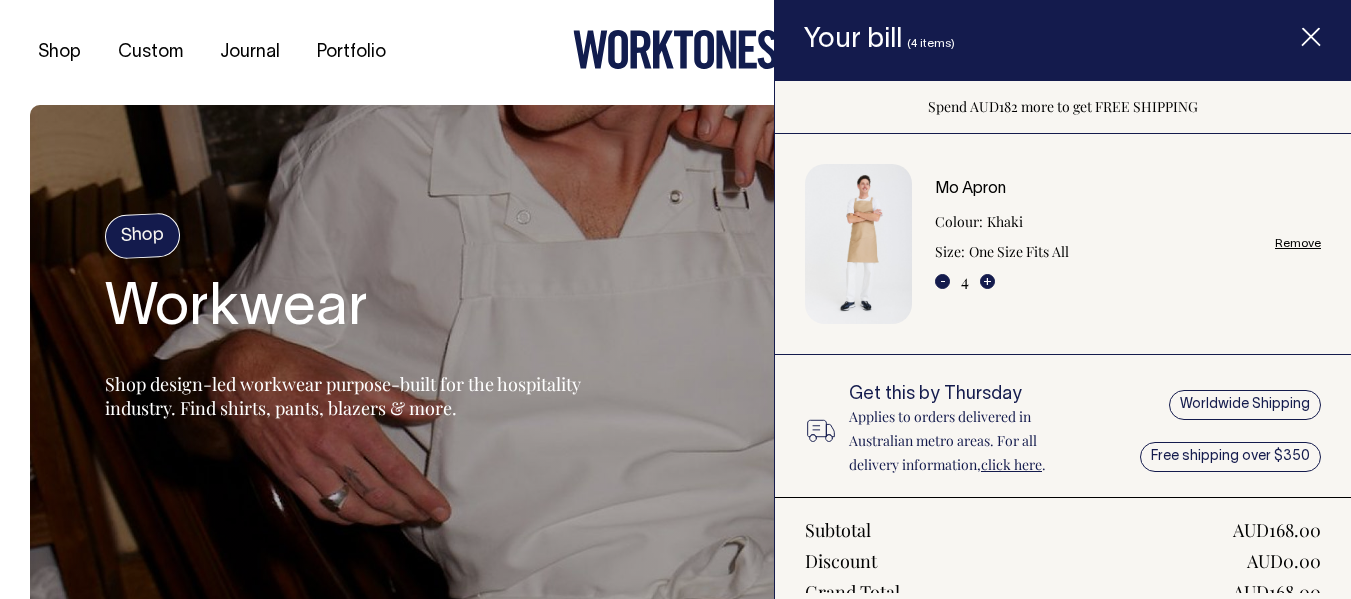 click 